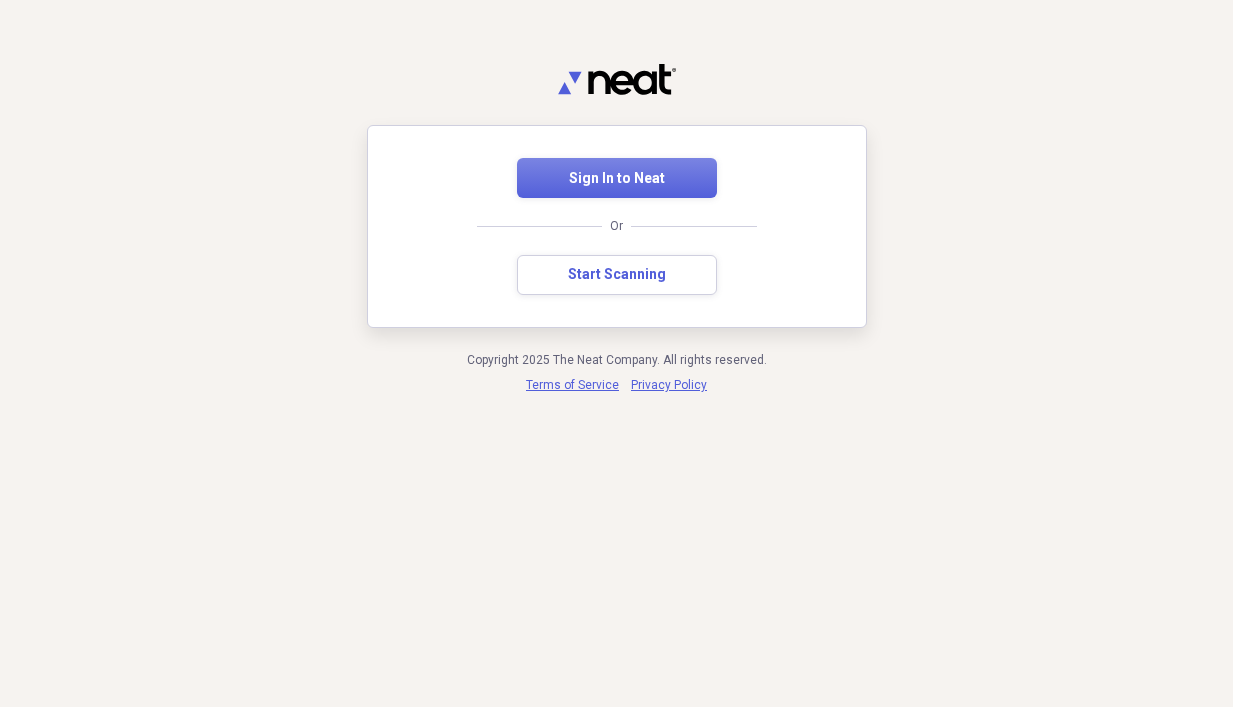 scroll, scrollTop: 0, scrollLeft: 0, axis: both 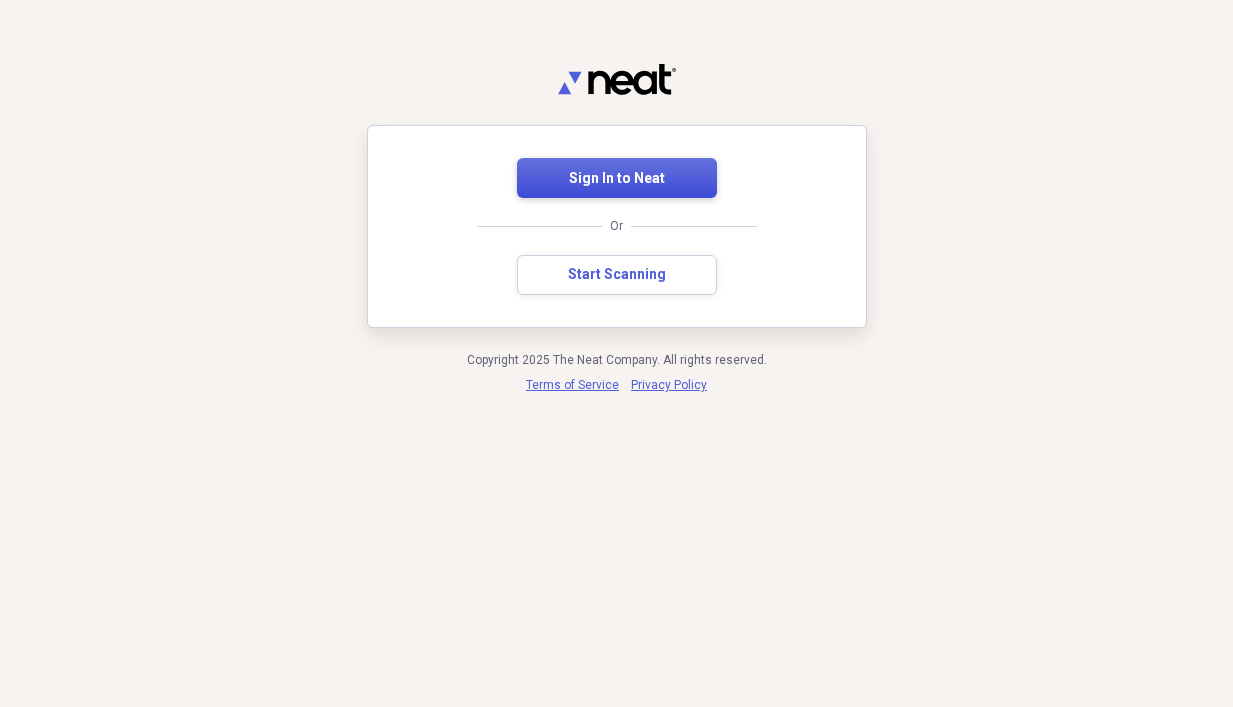 click on "Sign In to Neat" at bounding box center (617, 179) 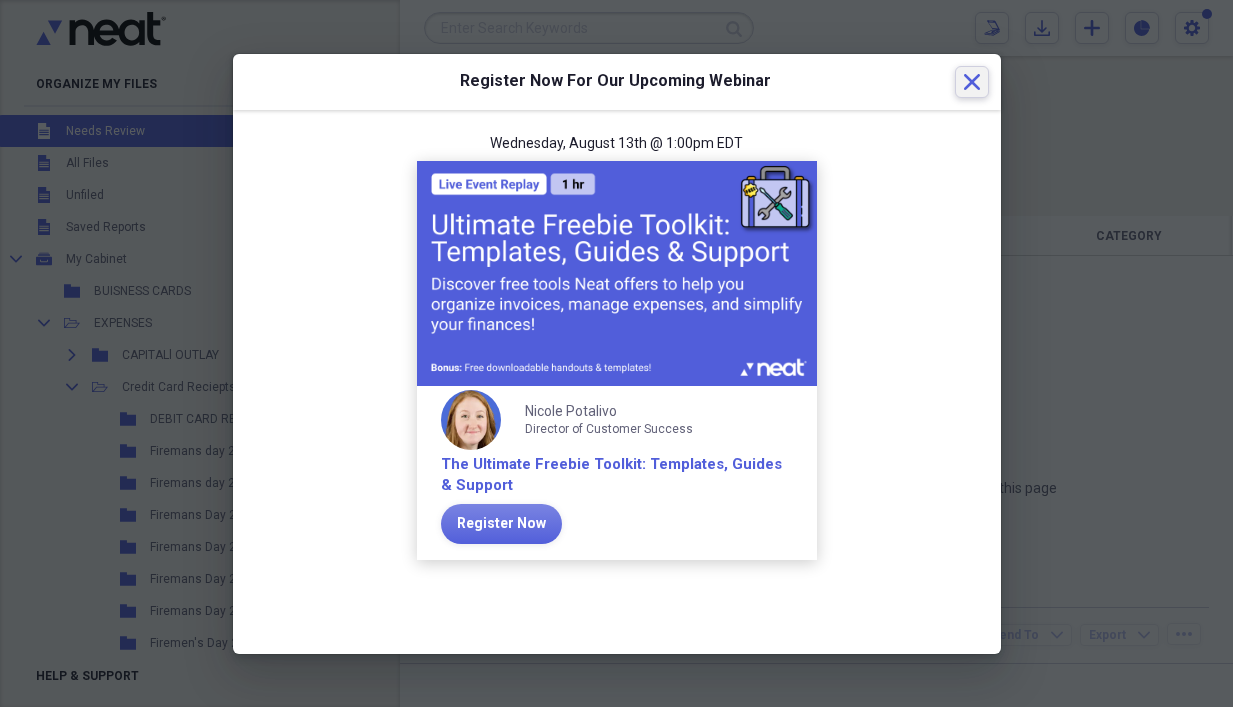 click on "Close" 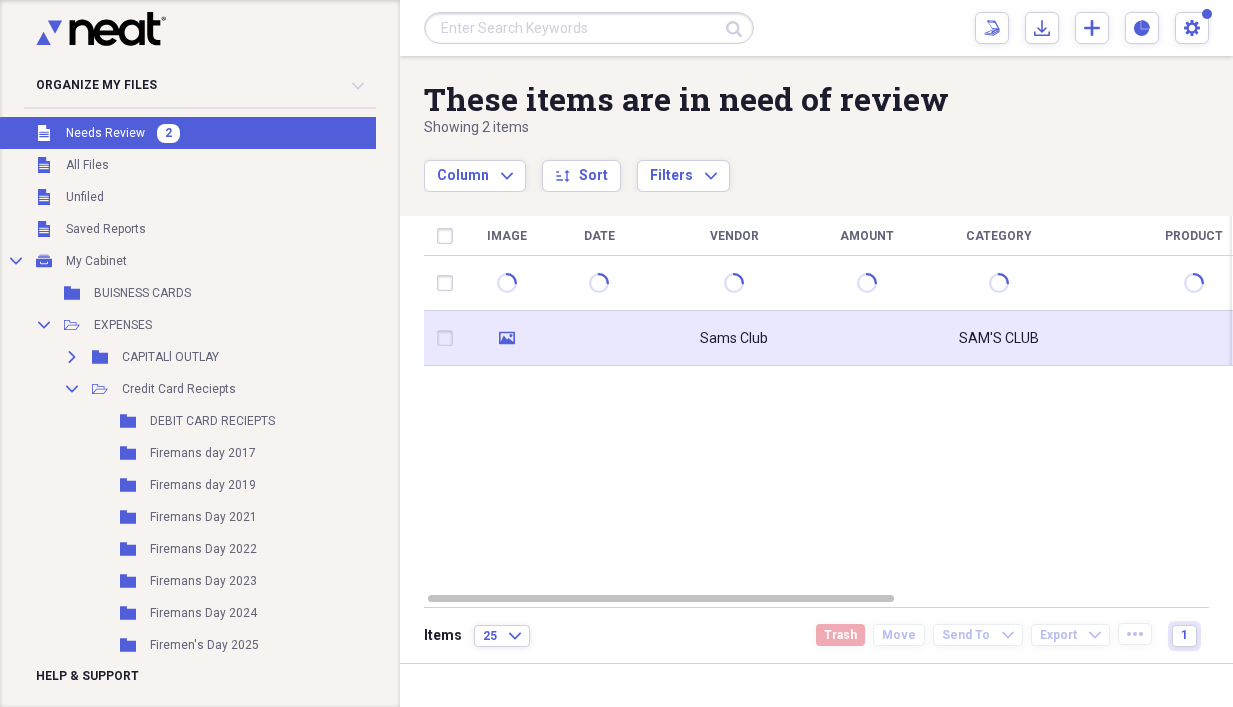 click at bounding box center [599, 338] 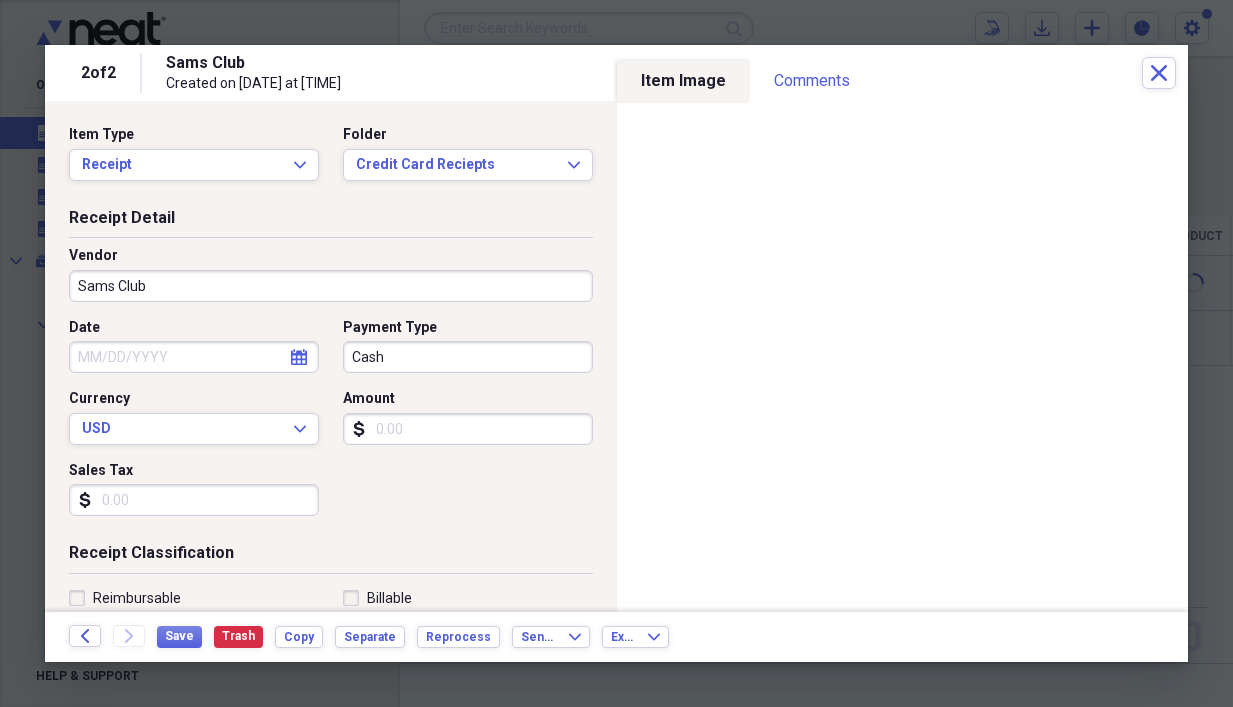 click 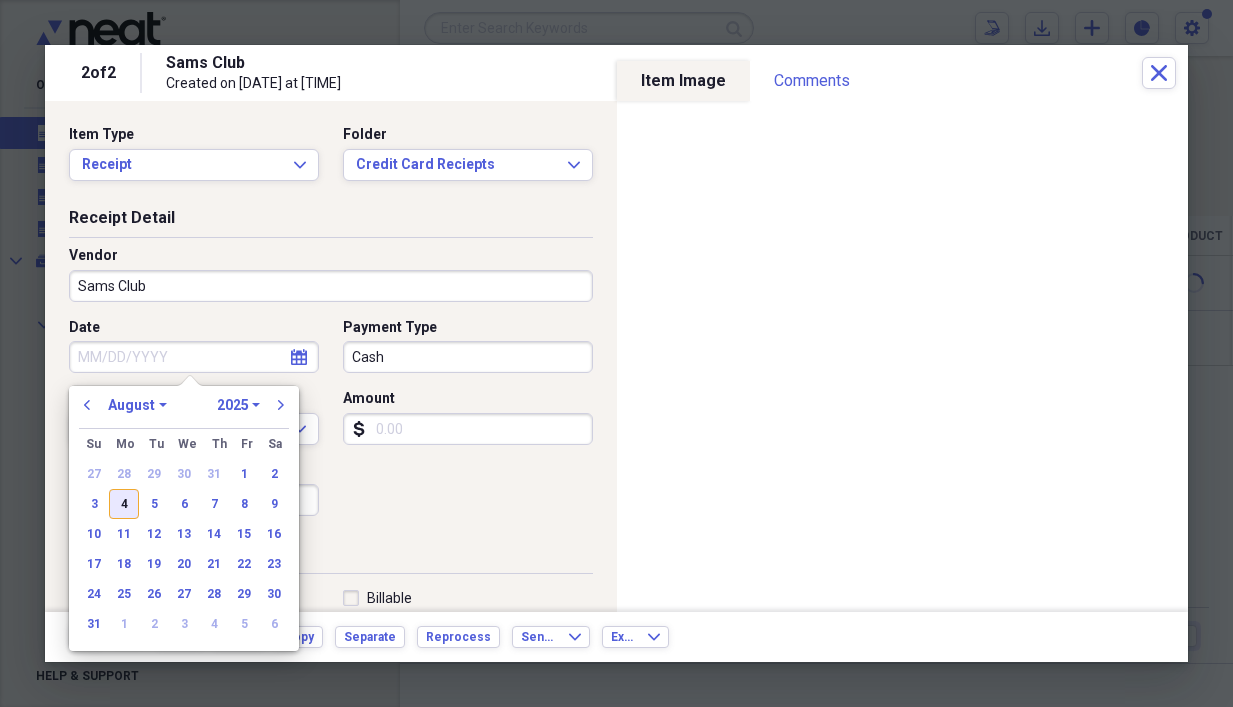 click on "4" at bounding box center [124, 504] 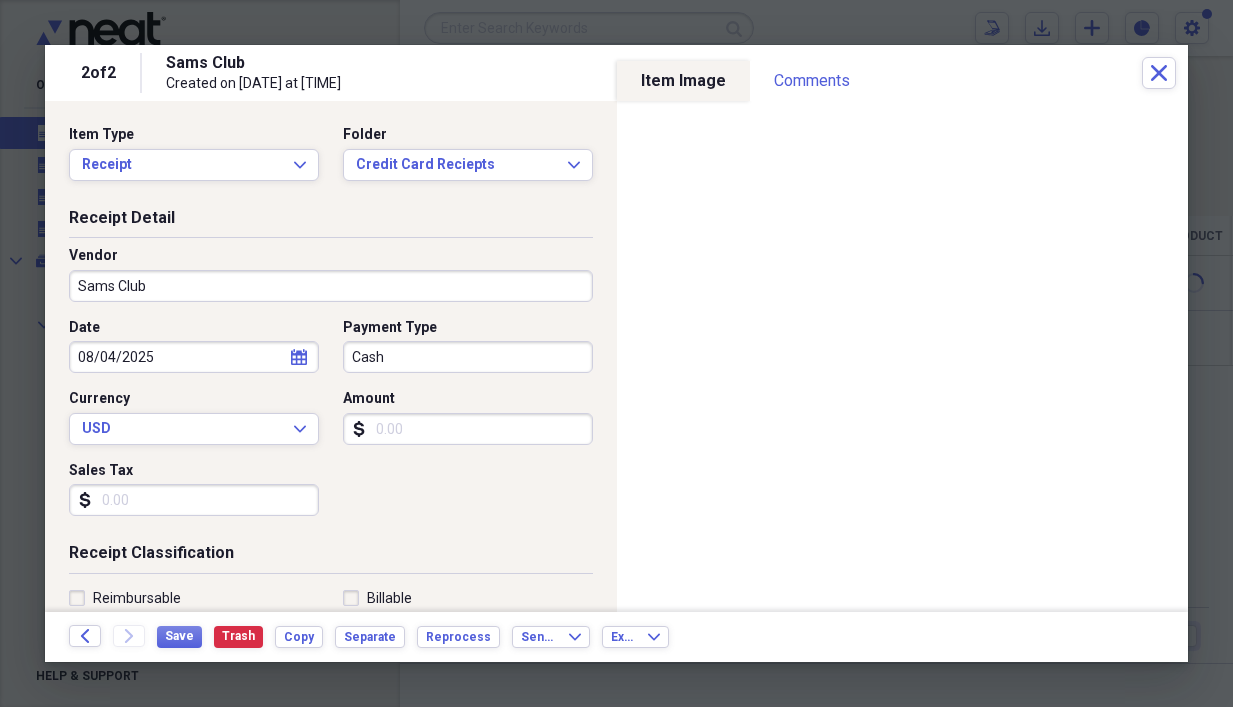 click on "Cash" at bounding box center [468, 357] 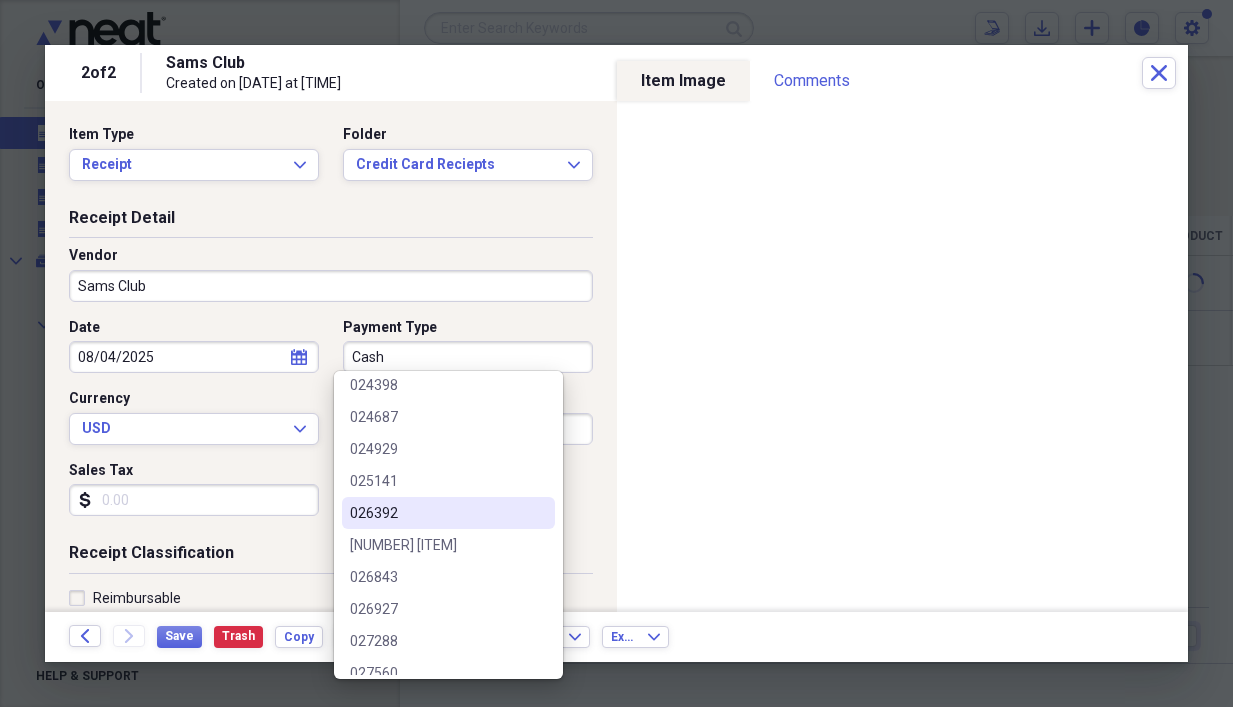 scroll, scrollTop: 400, scrollLeft: 0, axis: vertical 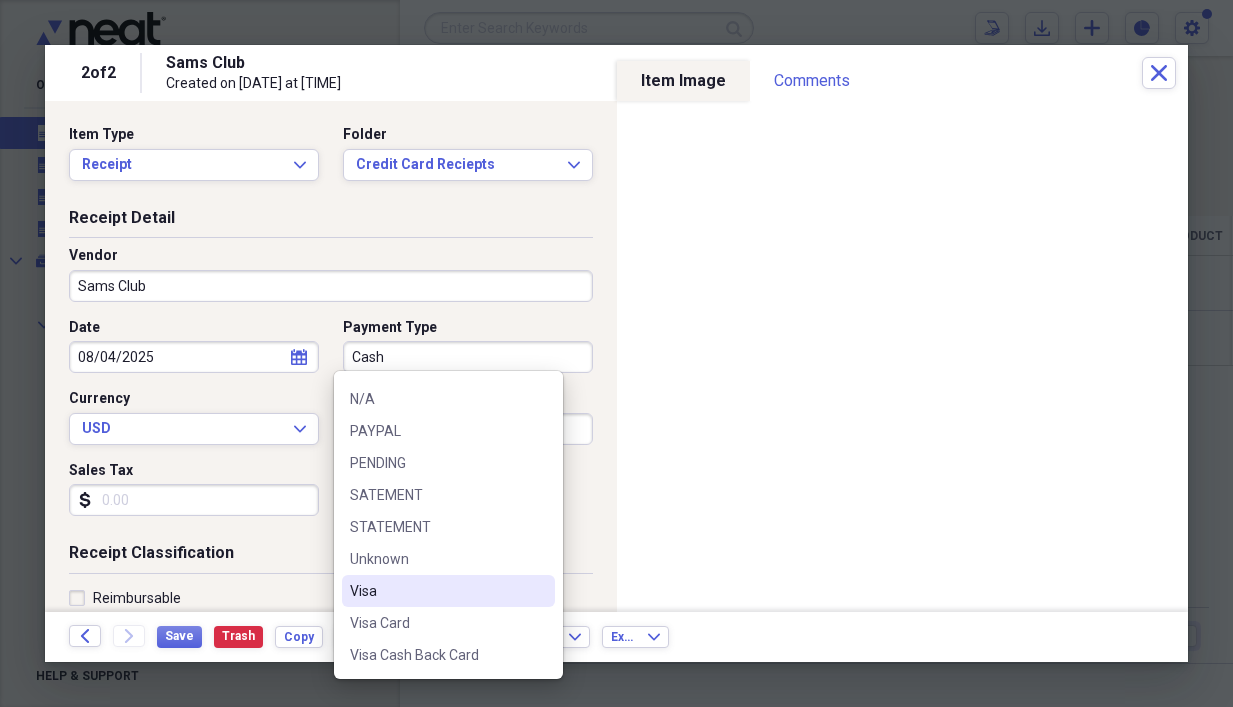 click on "Visa" at bounding box center [436, 591] 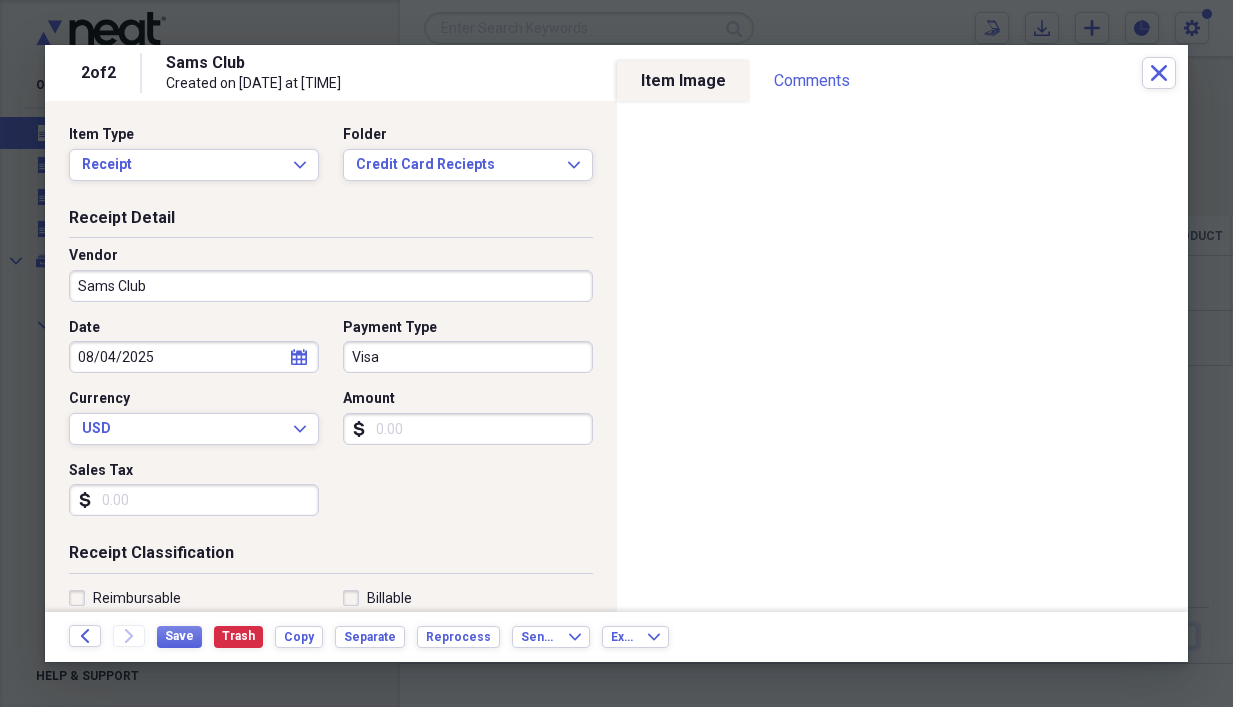click on "Visa" at bounding box center (468, 357) 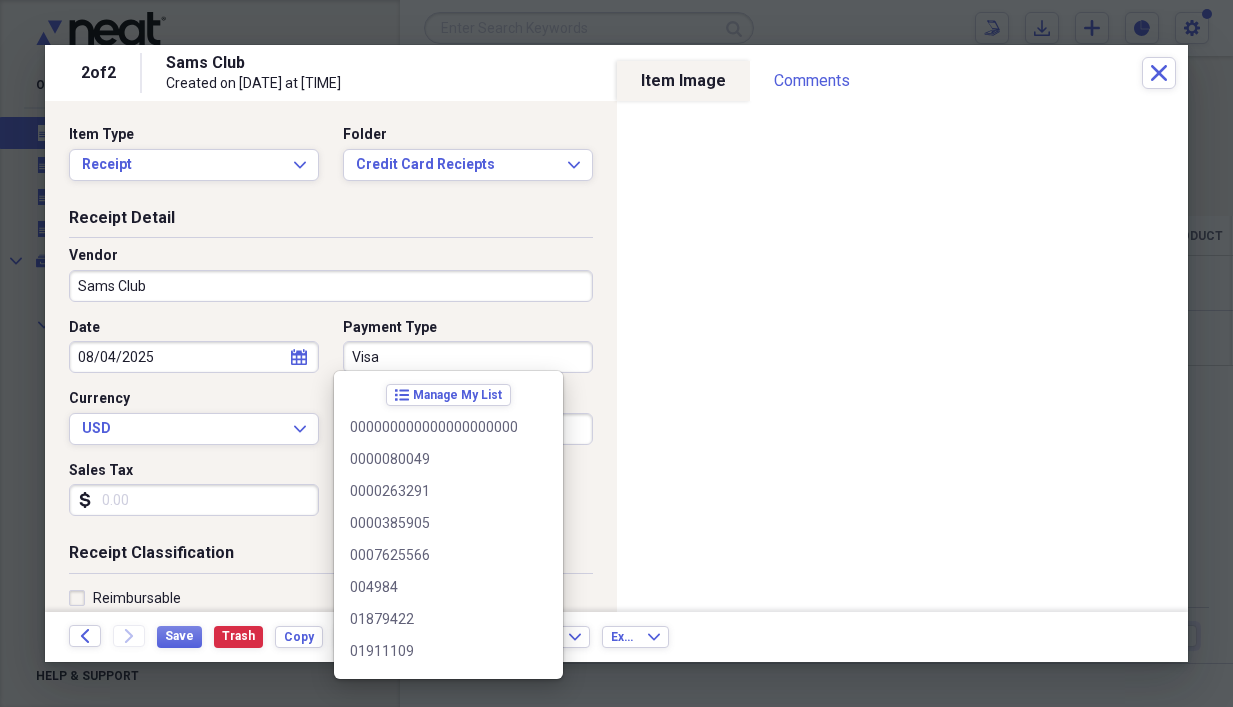 scroll, scrollTop: 73468, scrollLeft: 0, axis: vertical 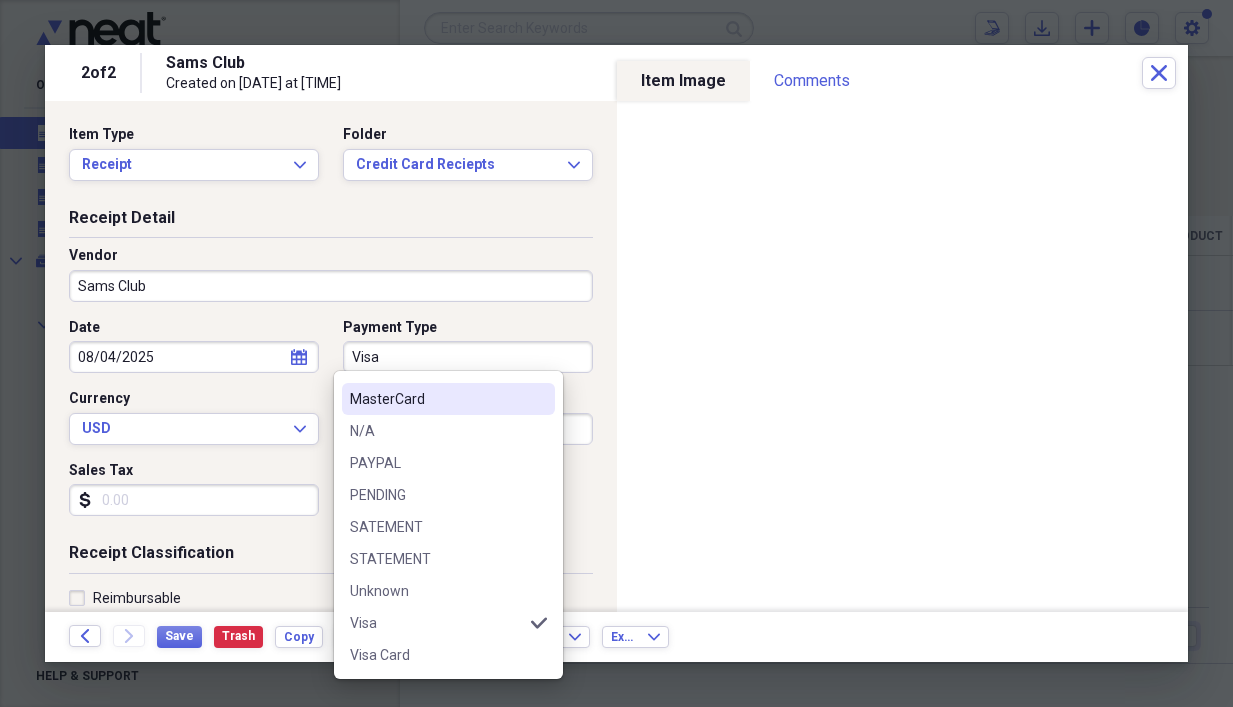click on "MasterCard" at bounding box center [436, 399] 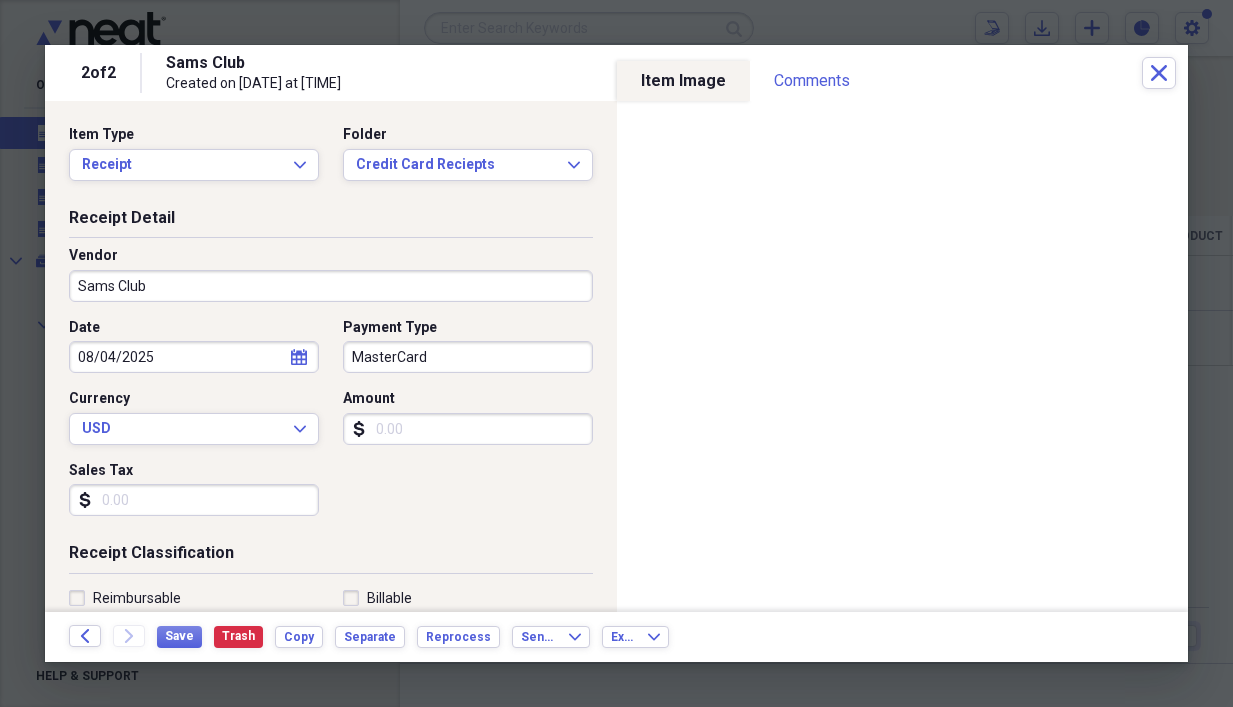 click on "Amount" at bounding box center (468, 429) 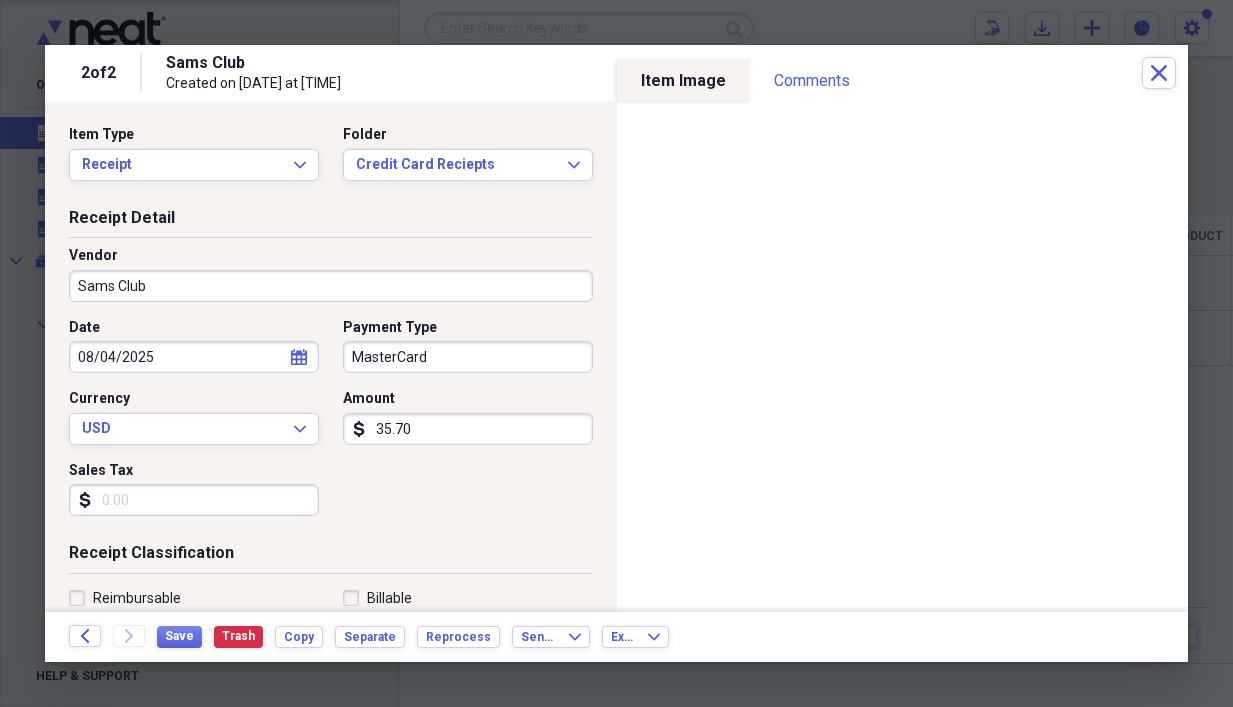 type on "35.70" 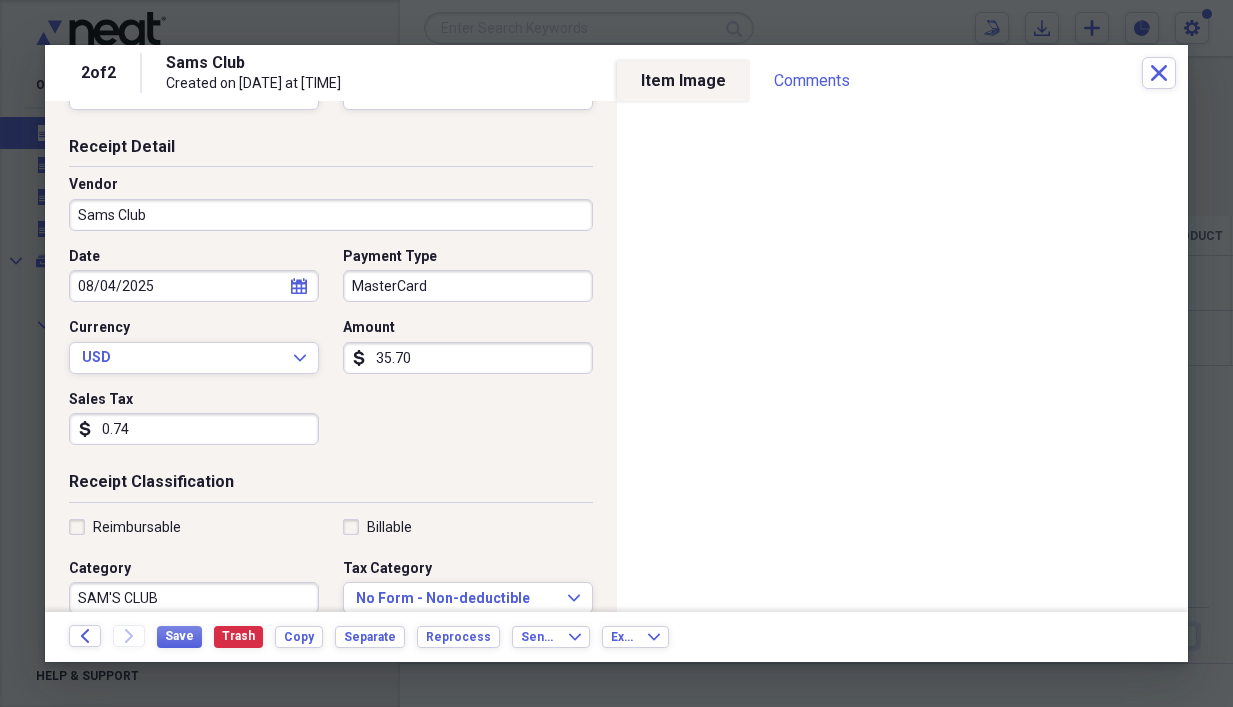 scroll, scrollTop: 300, scrollLeft: 0, axis: vertical 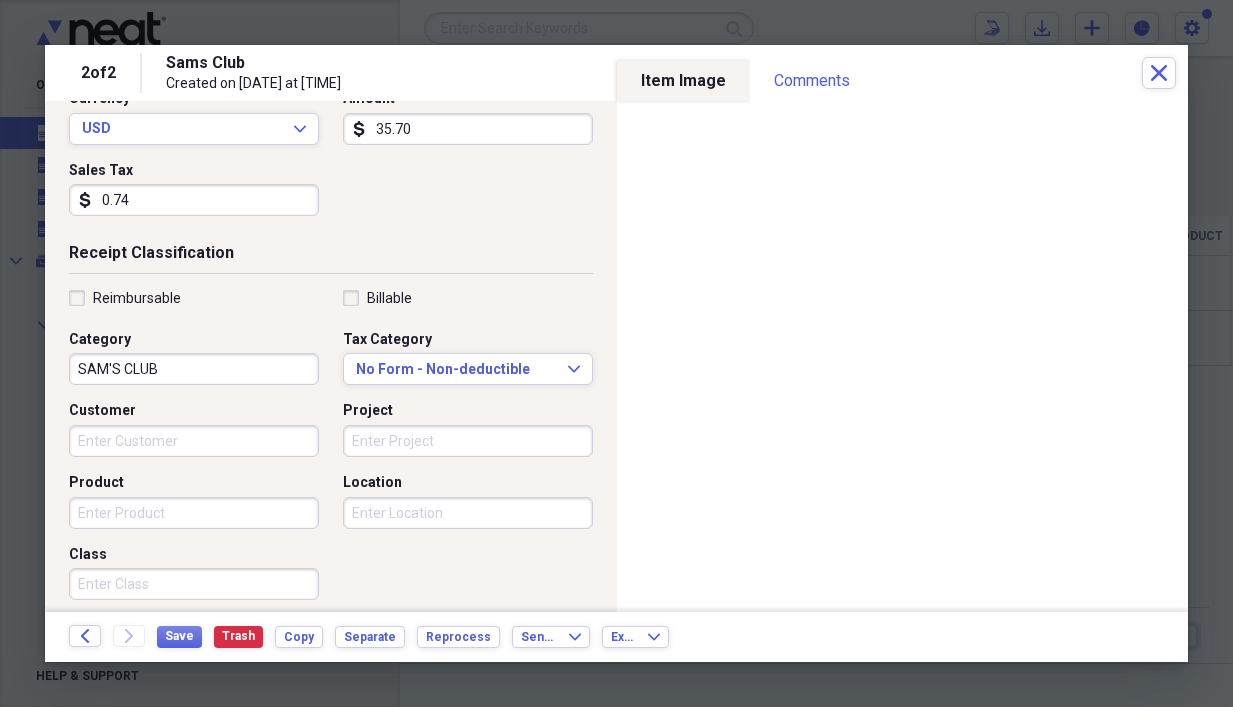 type on "0.74" 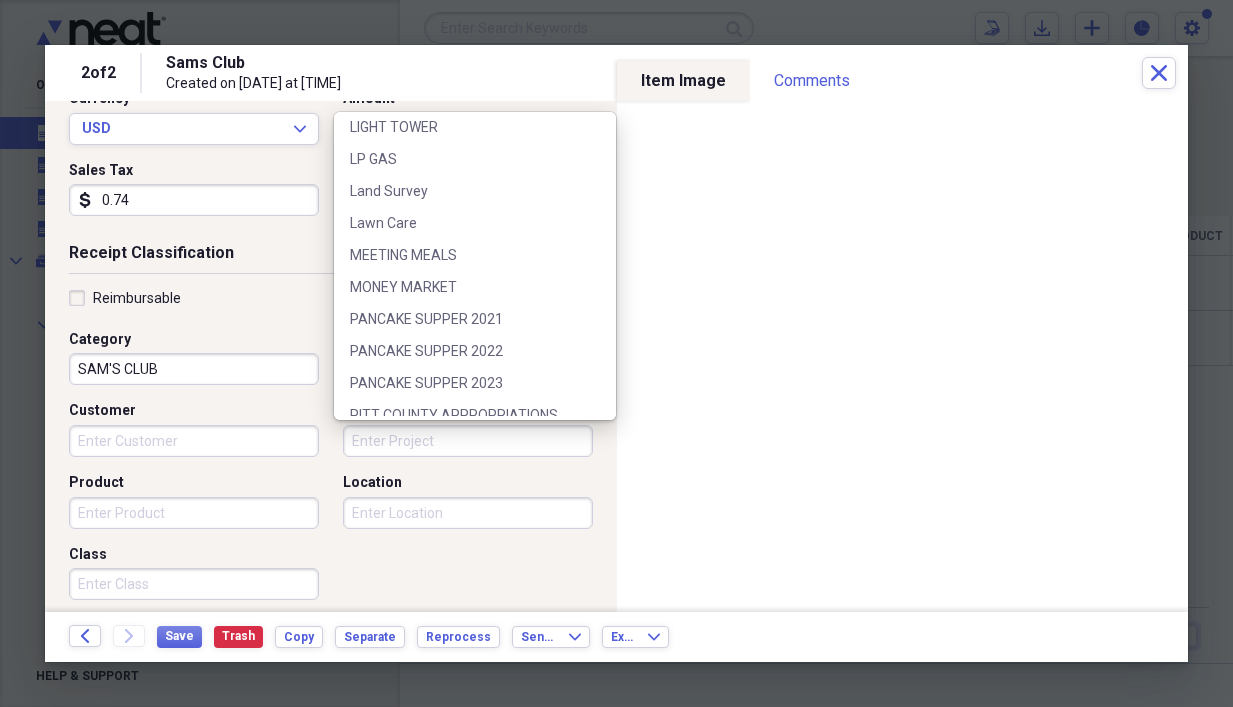 scroll, scrollTop: 1974, scrollLeft: 0, axis: vertical 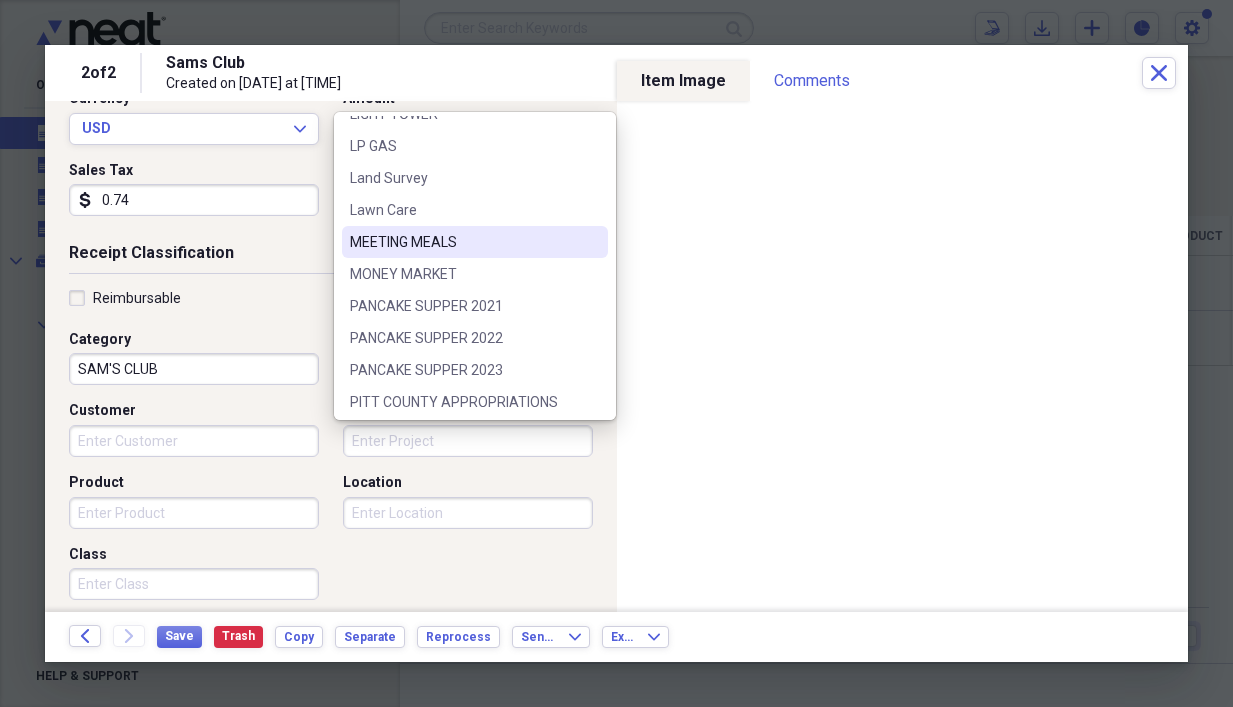click on "MEETING MEALS" at bounding box center (463, 242) 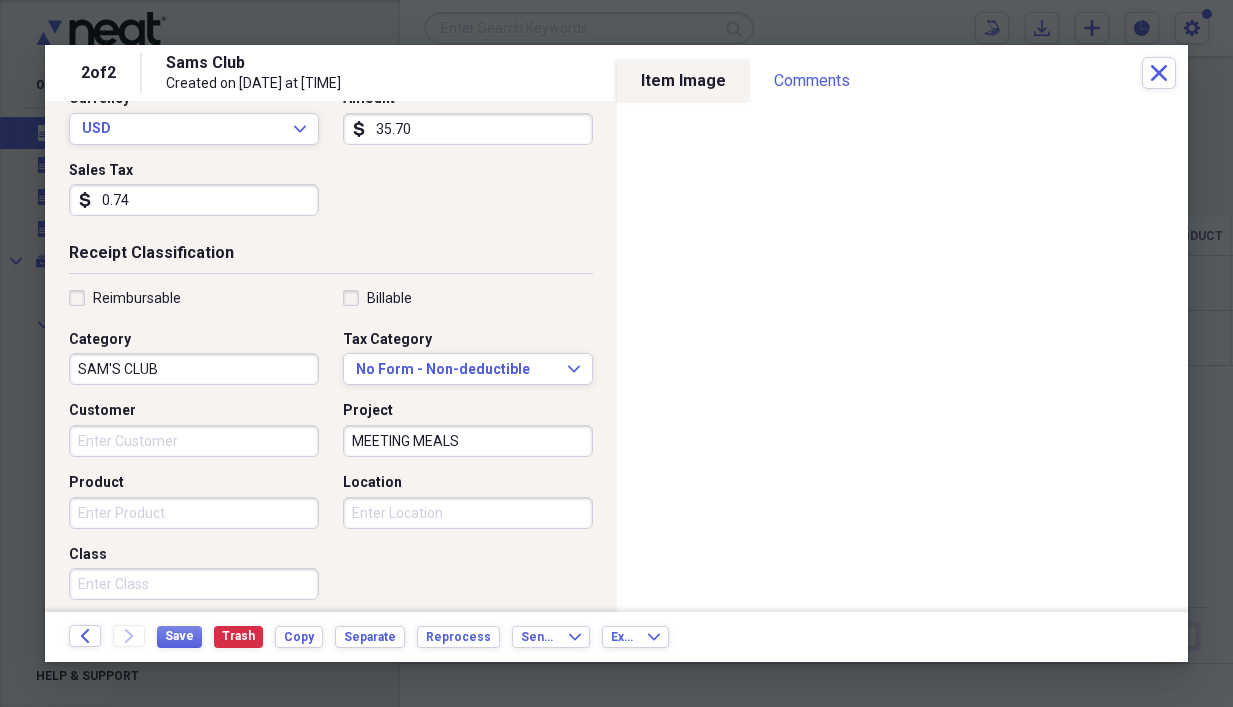 click on "Product" at bounding box center [194, 513] 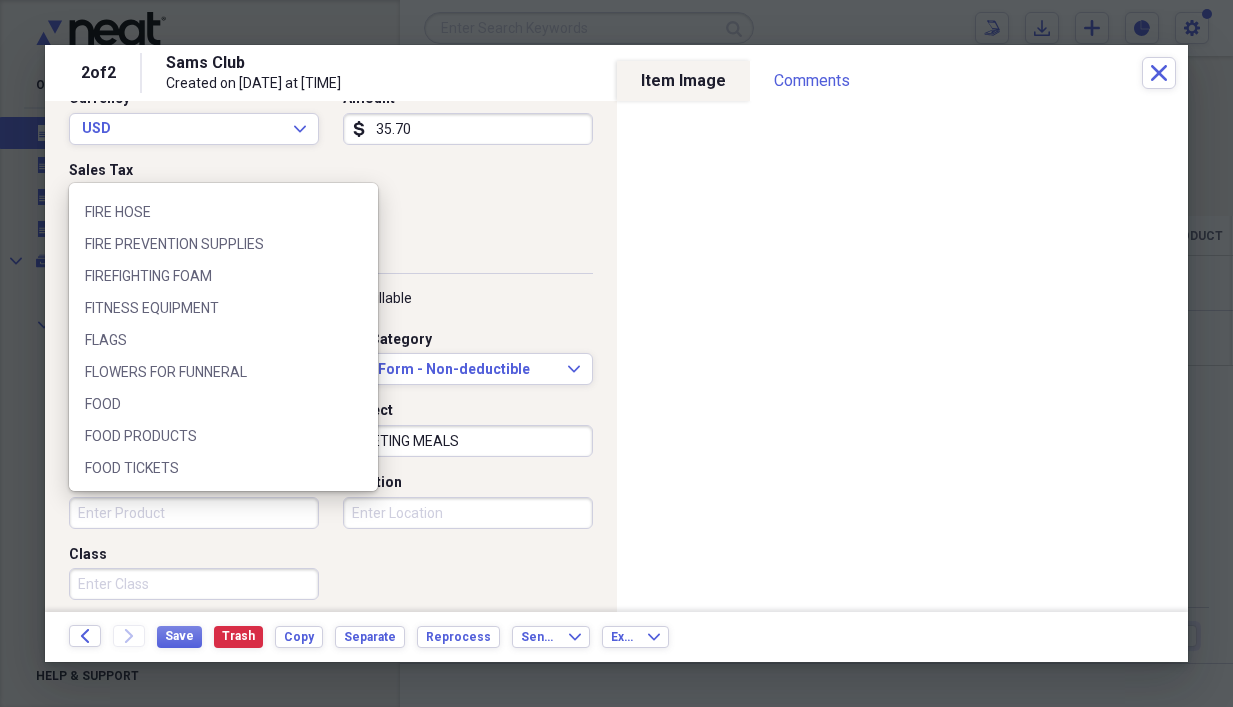 scroll, scrollTop: 1711, scrollLeft: 0, axis: vertical 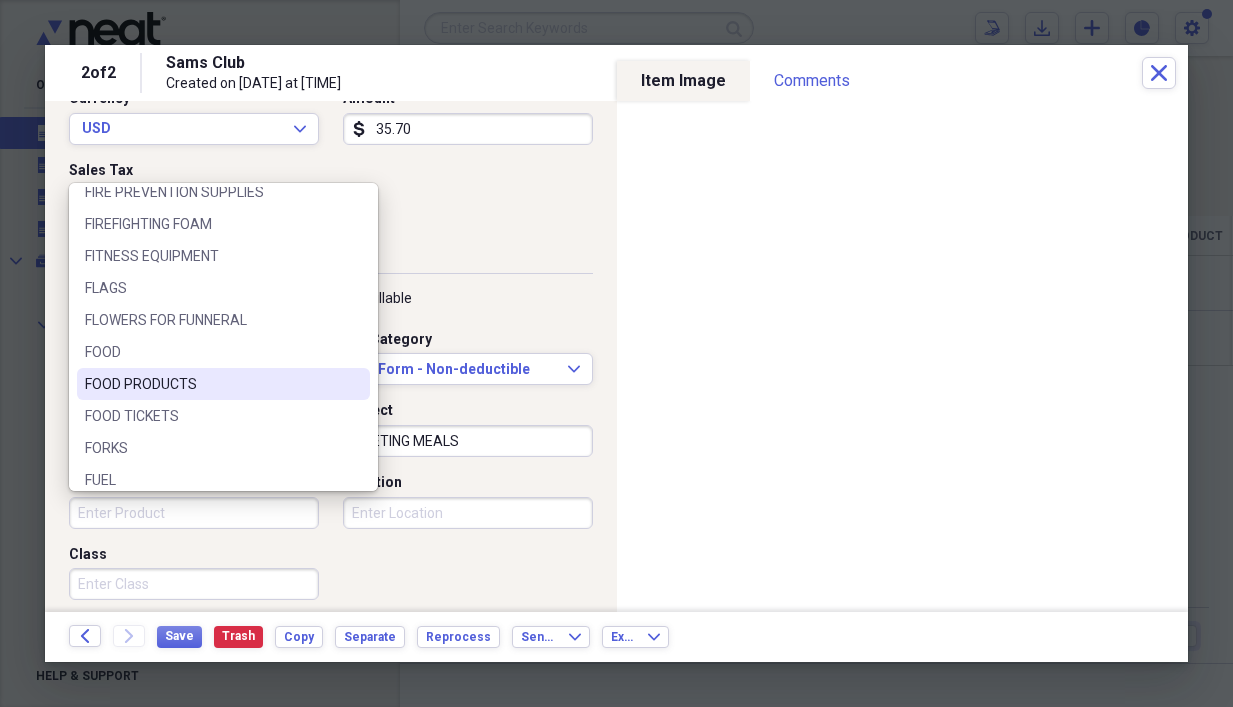 click on "FOOD PRODUCTS" at bounding box center [211, 384] 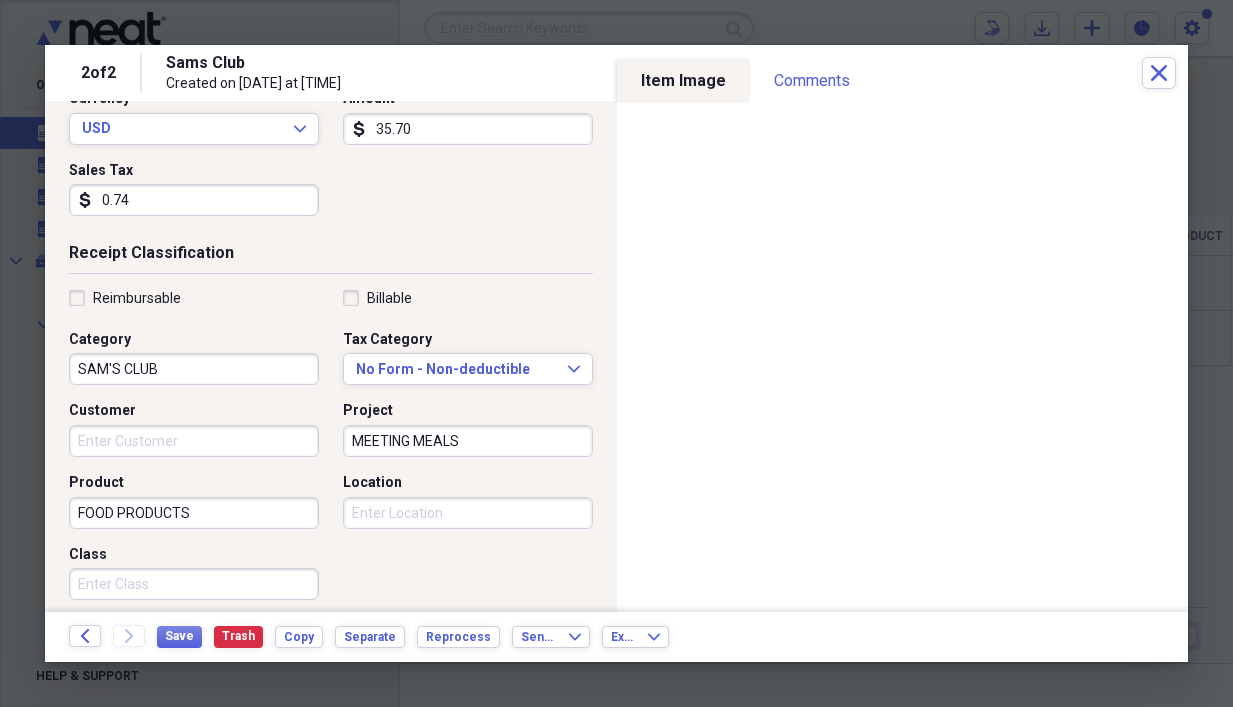 click on "Location" at bounding box center [468, 513] 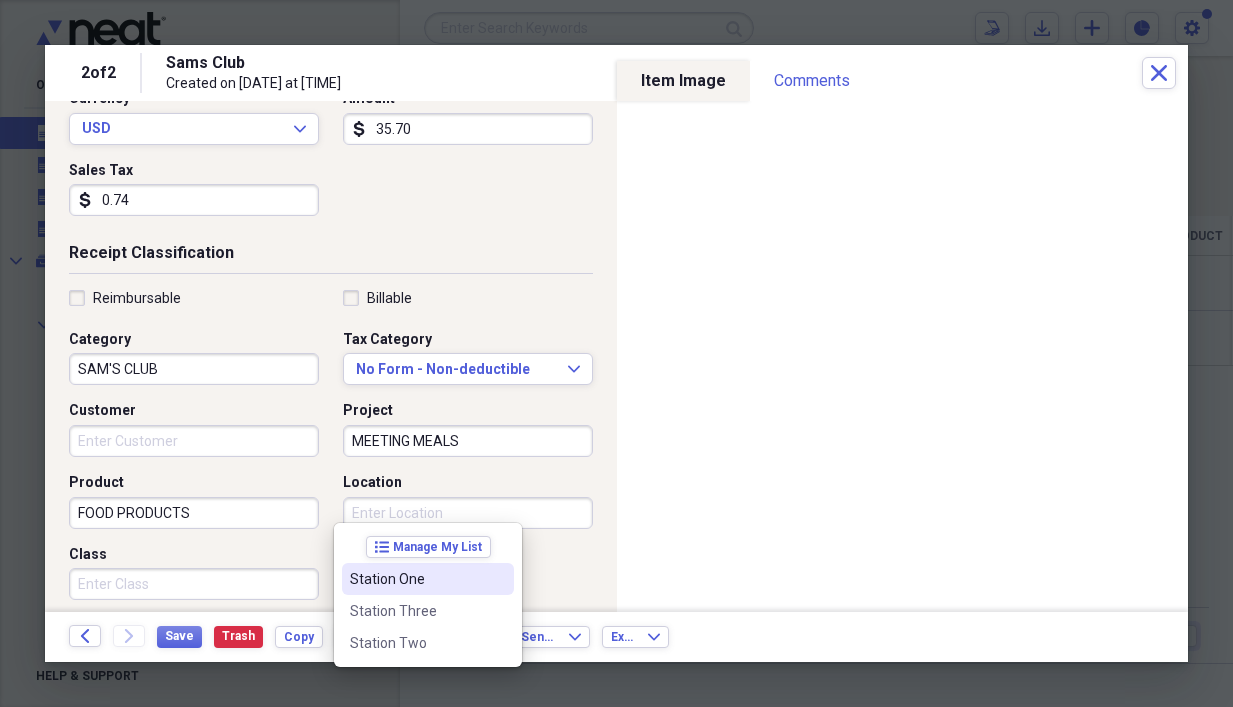 click on "Station One" at bounding box center [416, 579] 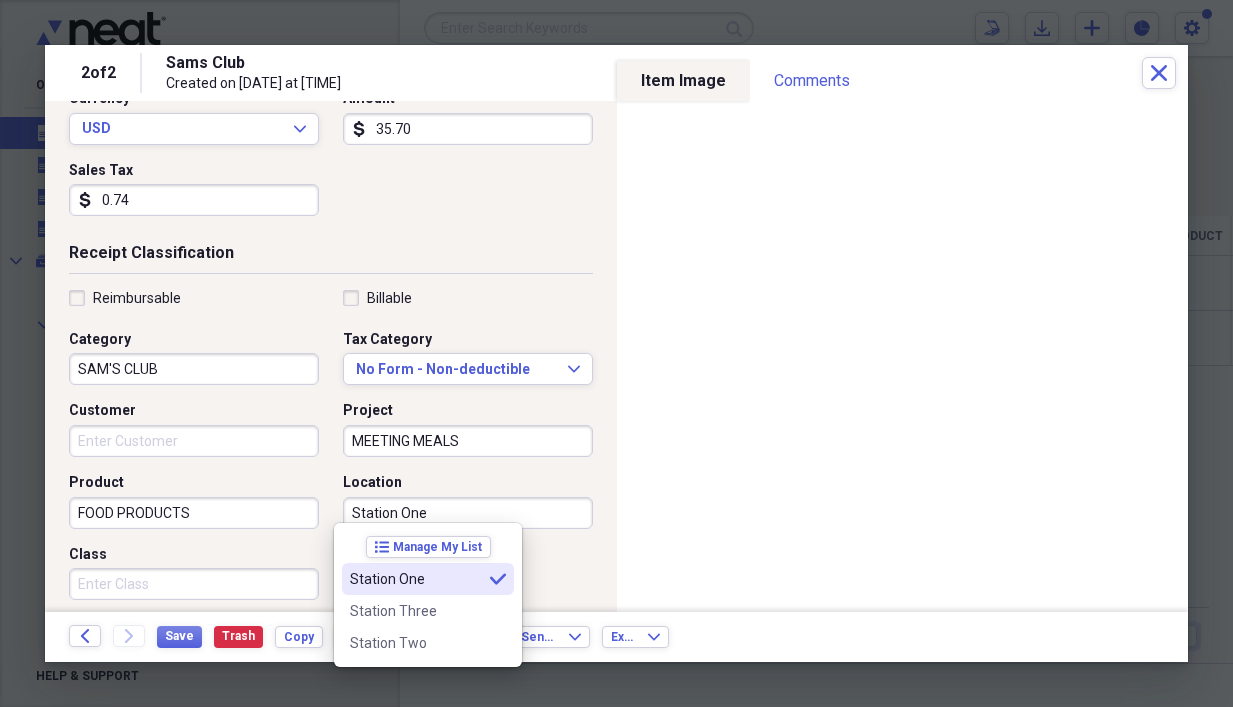 type on "Station One" 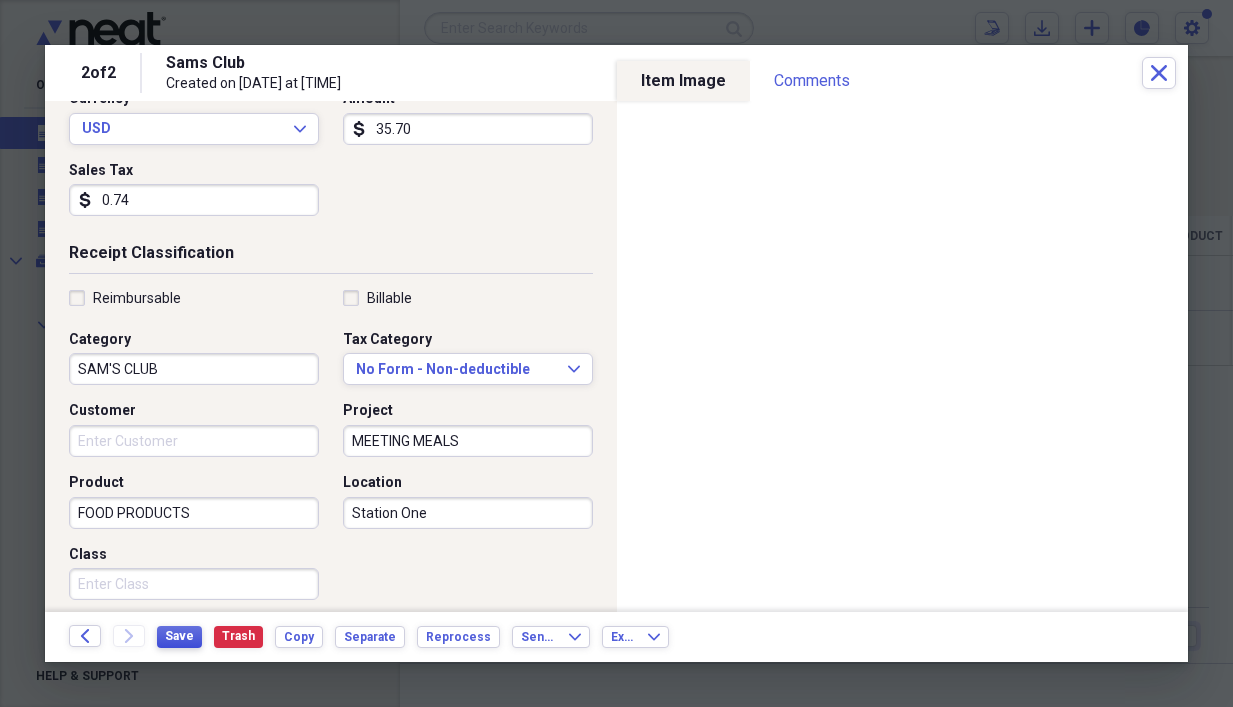 click on "Save" at bounding box center (179, 636) 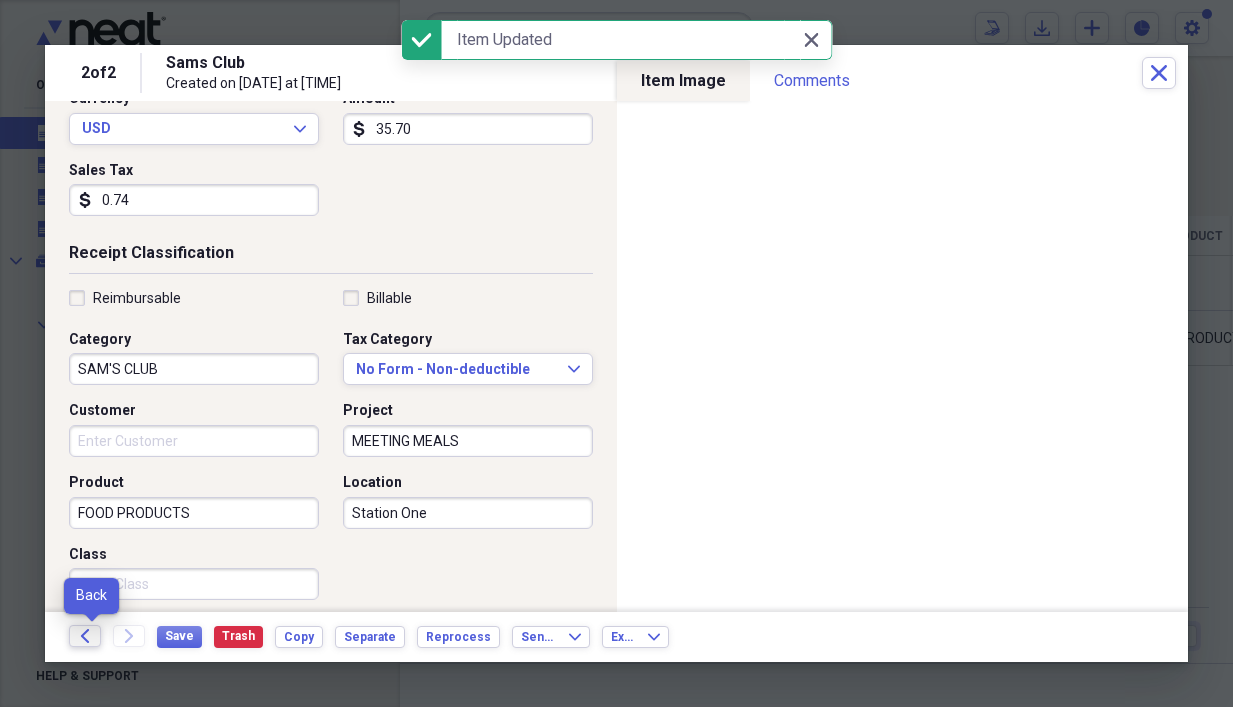 click on "Back" at bounding box center [85, 636] 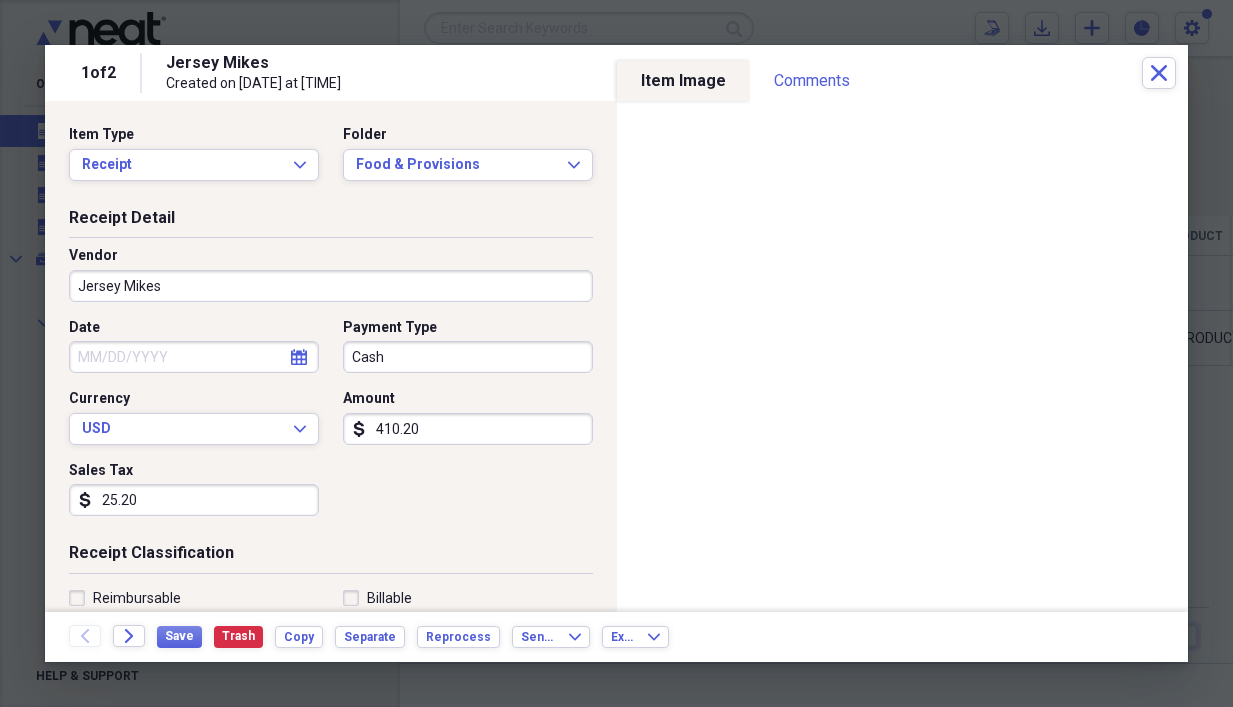 click 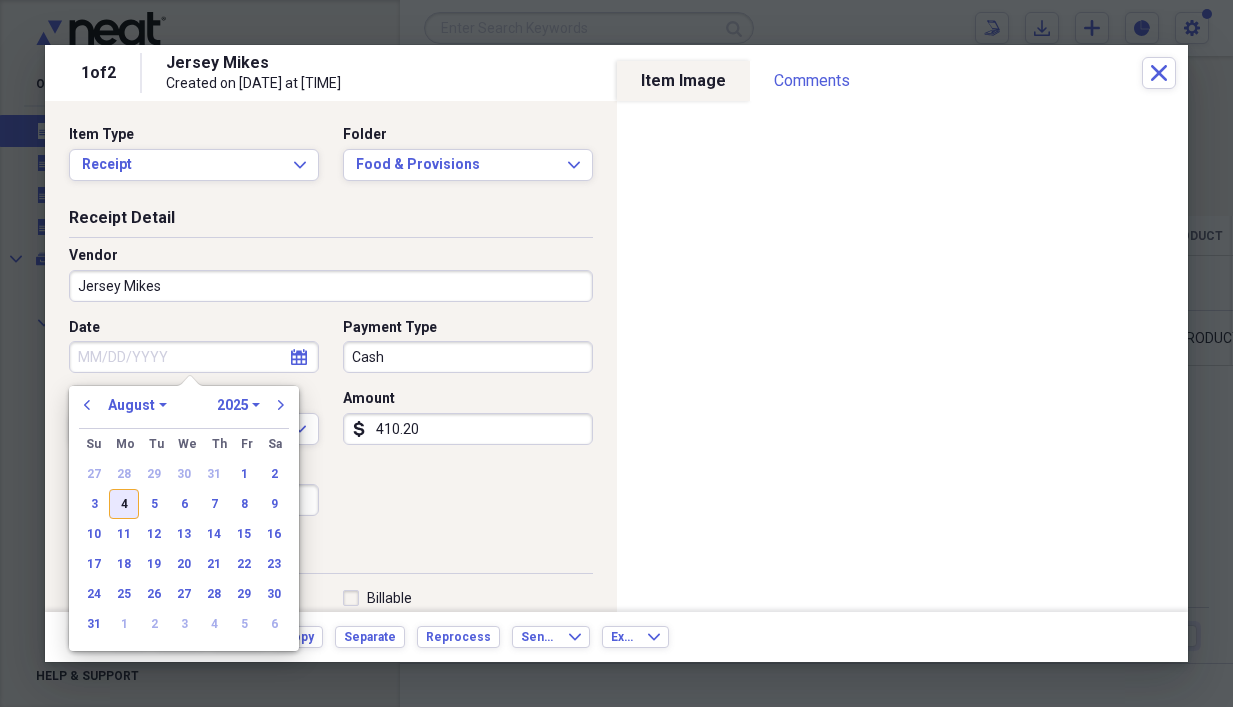 click on "4" at bounding box center [124, 504] 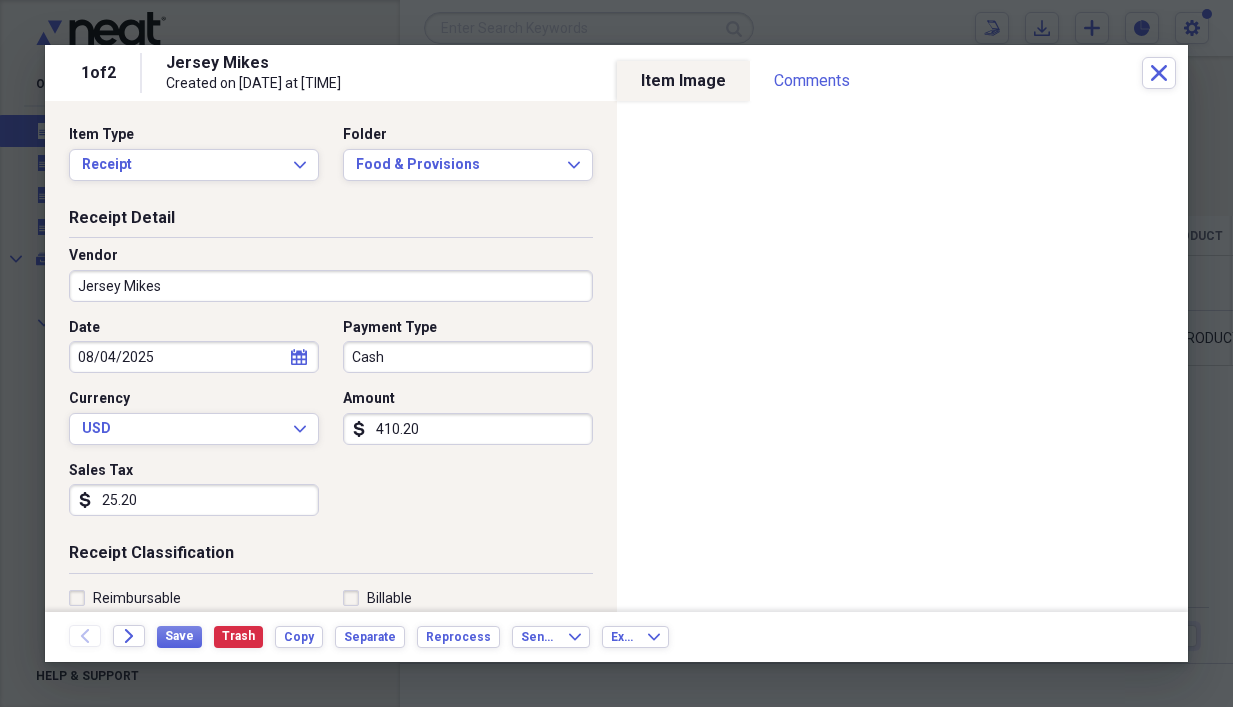 click on "Cash" at bounding box center (468, 357) 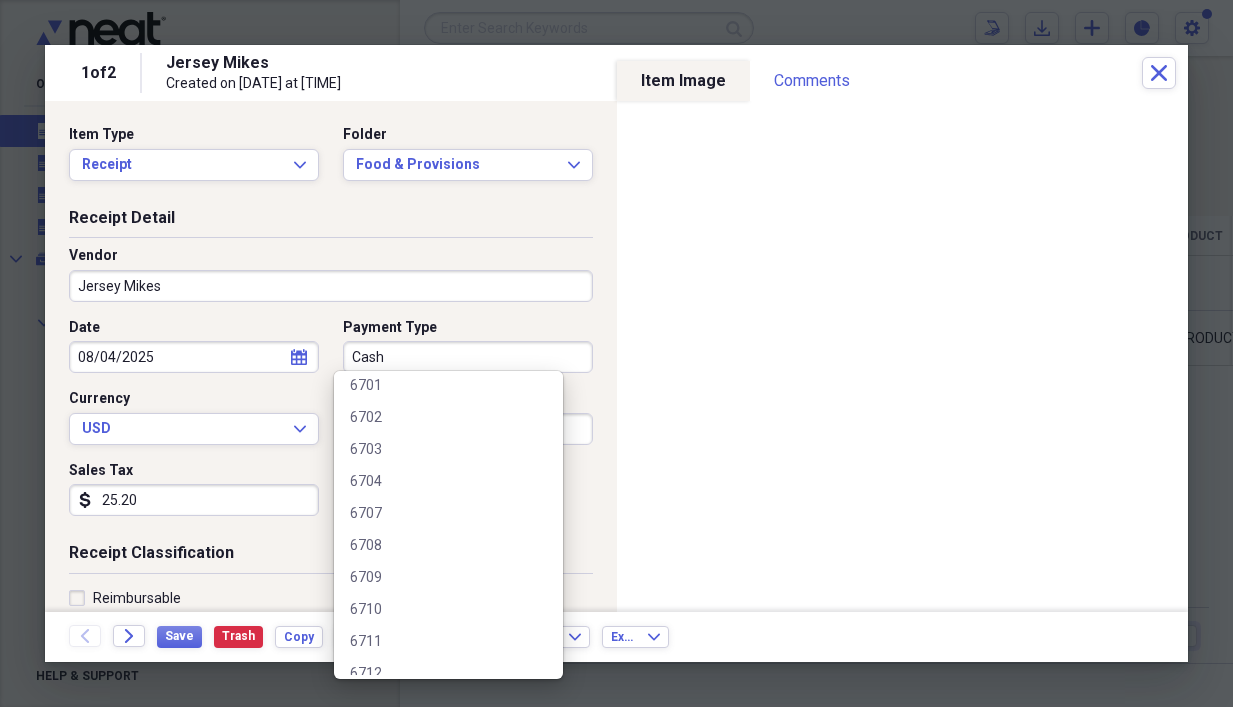 scroll, scrollTop: 73500, scrollLeft: 0, axis: vertical 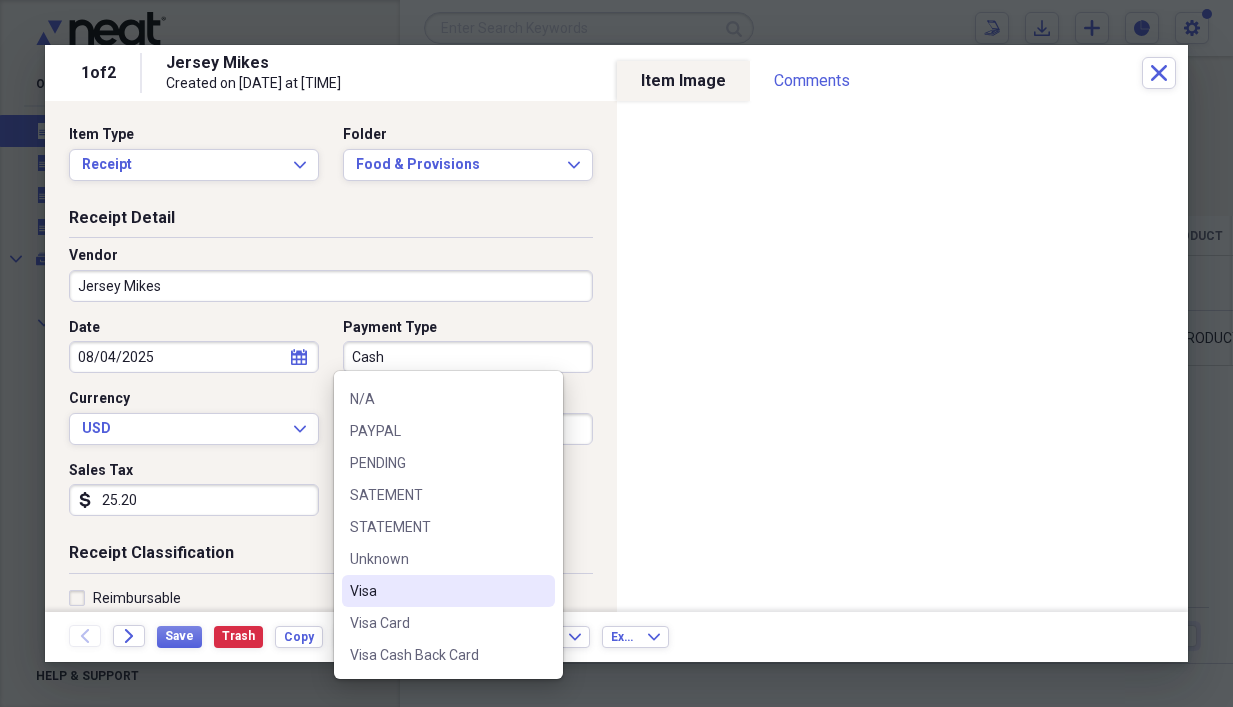 click on "Visa" at bounding box center (436, 591) 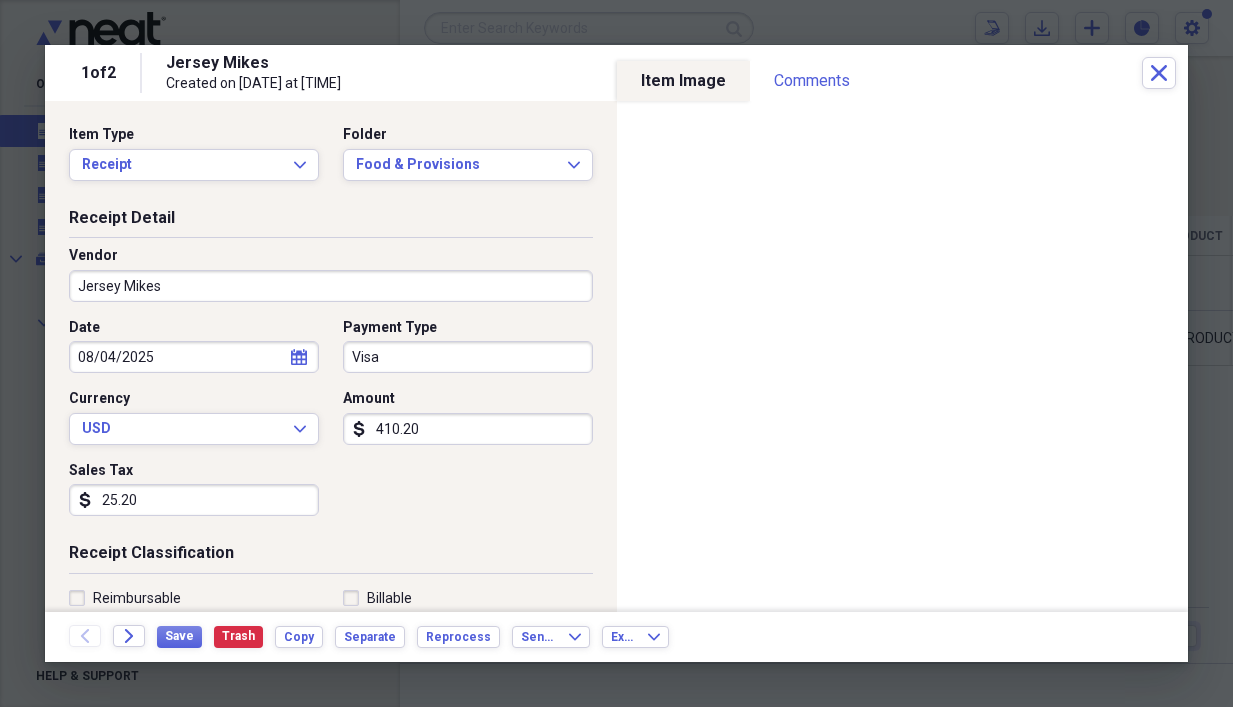 click on "Visa" at bounding box center (468, 357) 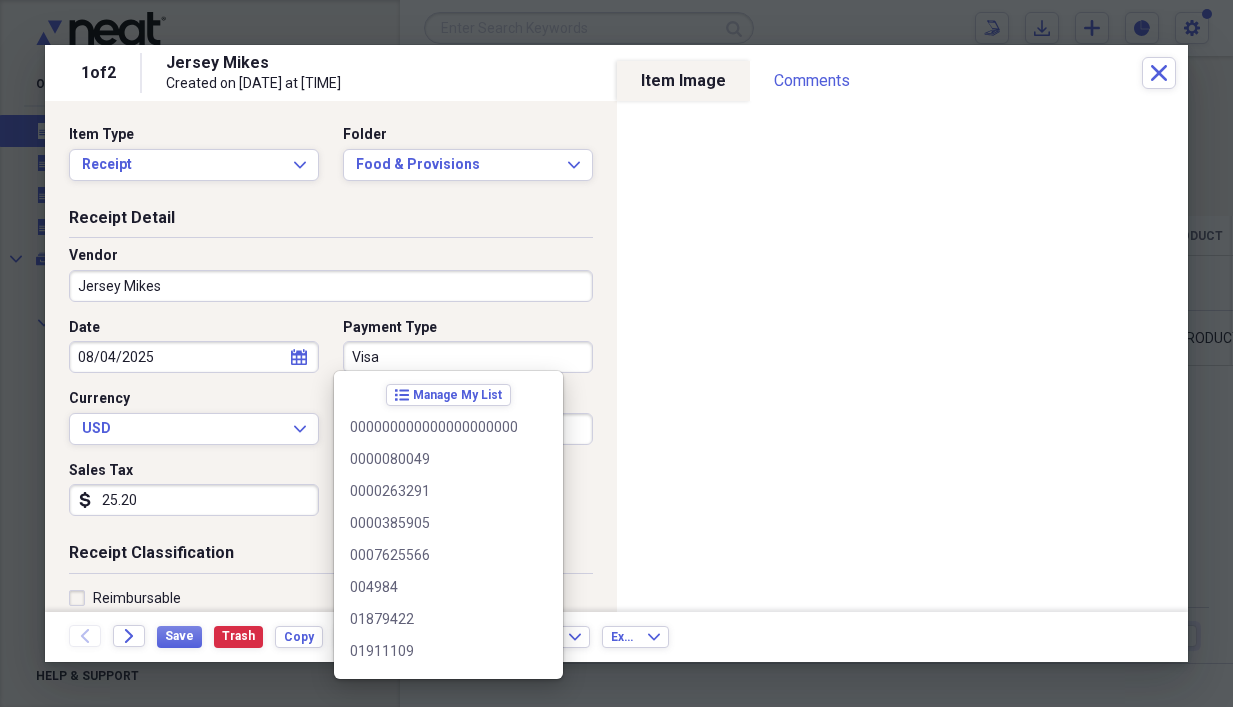 scroll, scrollTop: 73468, scrollLeft: 0, axis: vertical 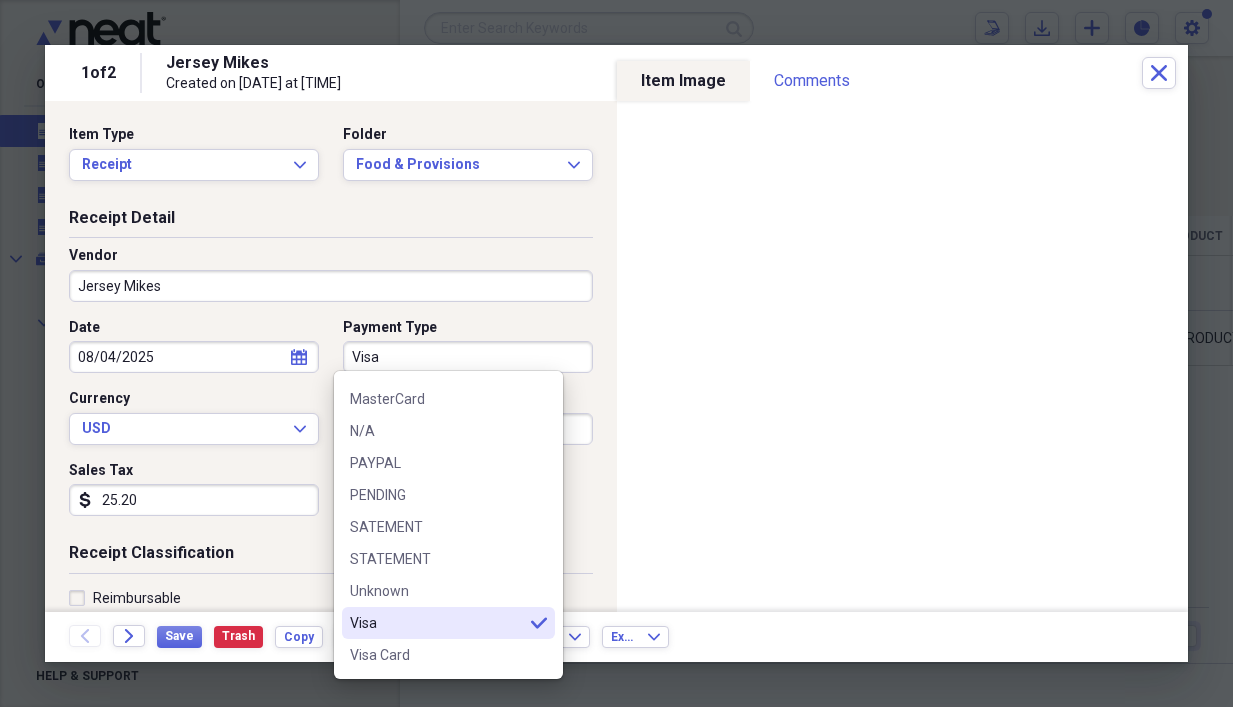 drag, startPoint x: 420, startPoint y: 353, endPoint x: 338, endPoint y: 352, distance: 82.006096 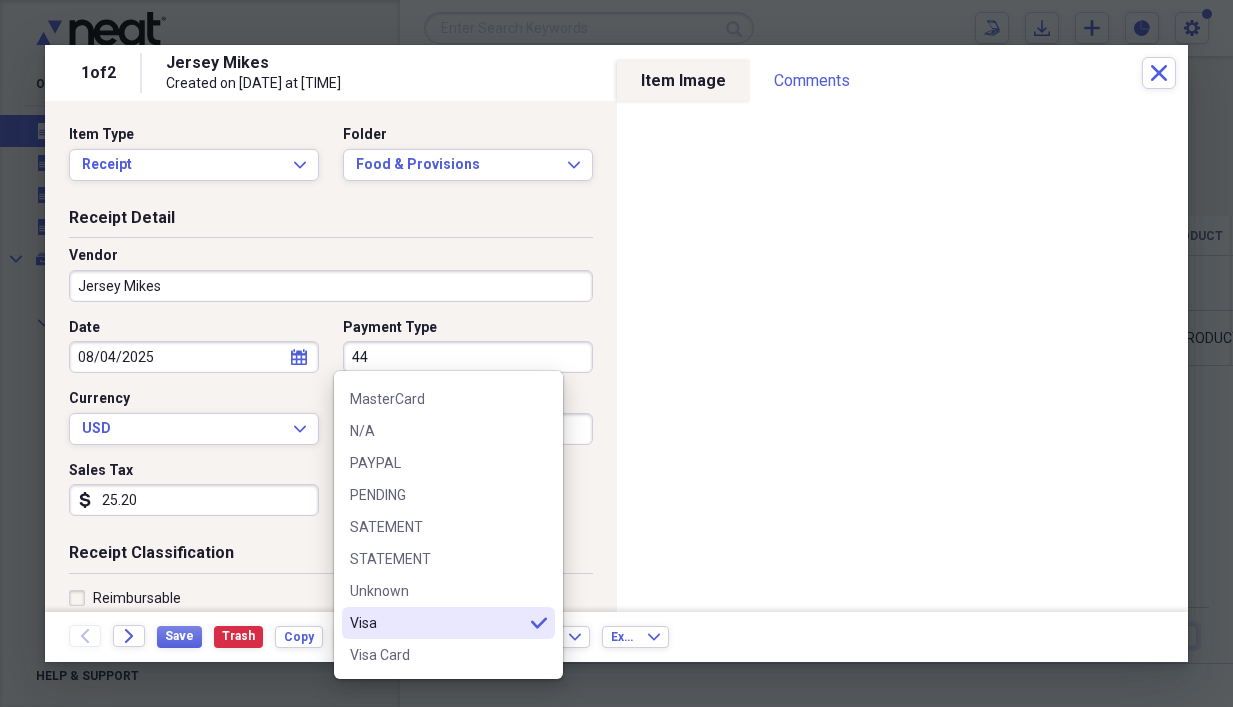 scroll, scrollTop: 0, scrollLeft: 0, axis: both 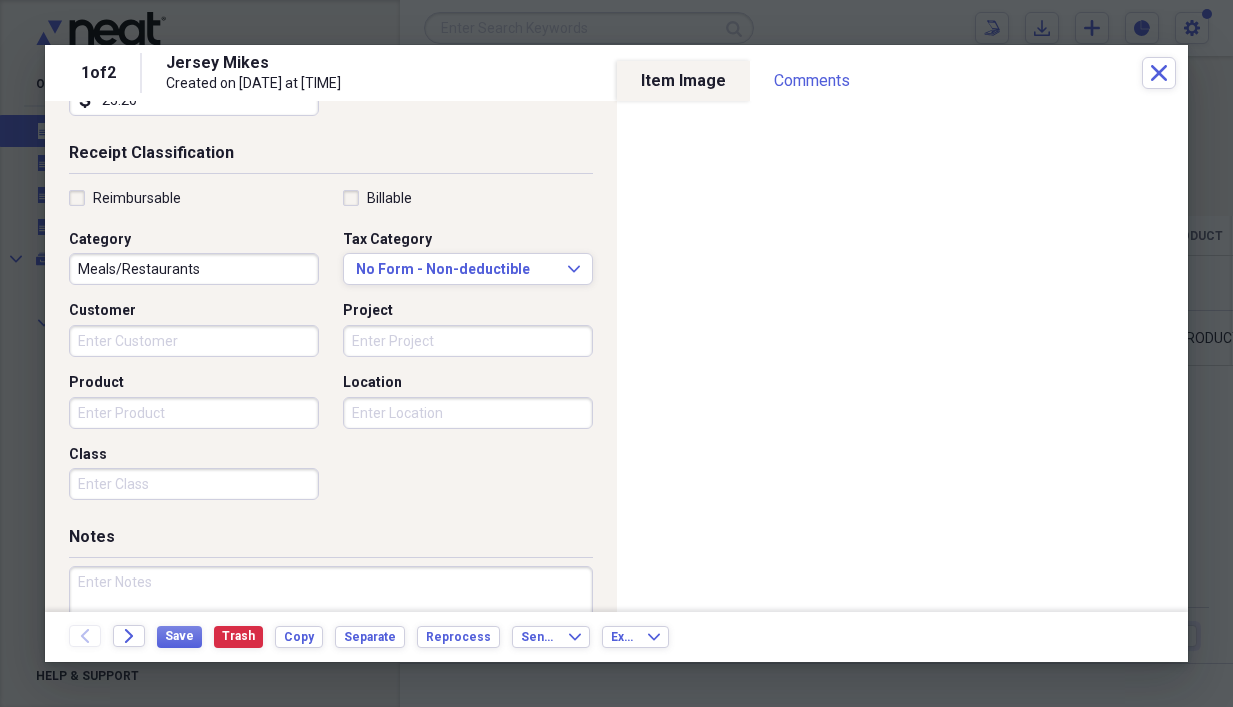 type on "4453" 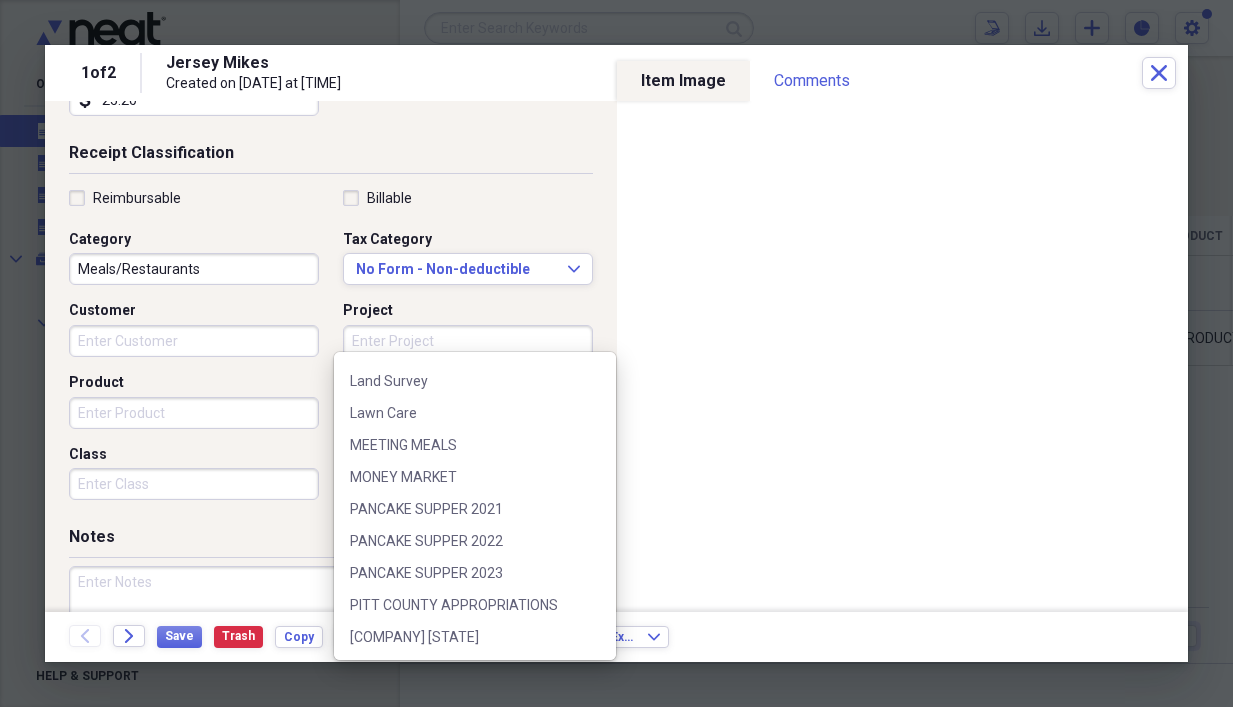 scroll, scrollTop: 1999, scrollLeft: 0, axis: vertical 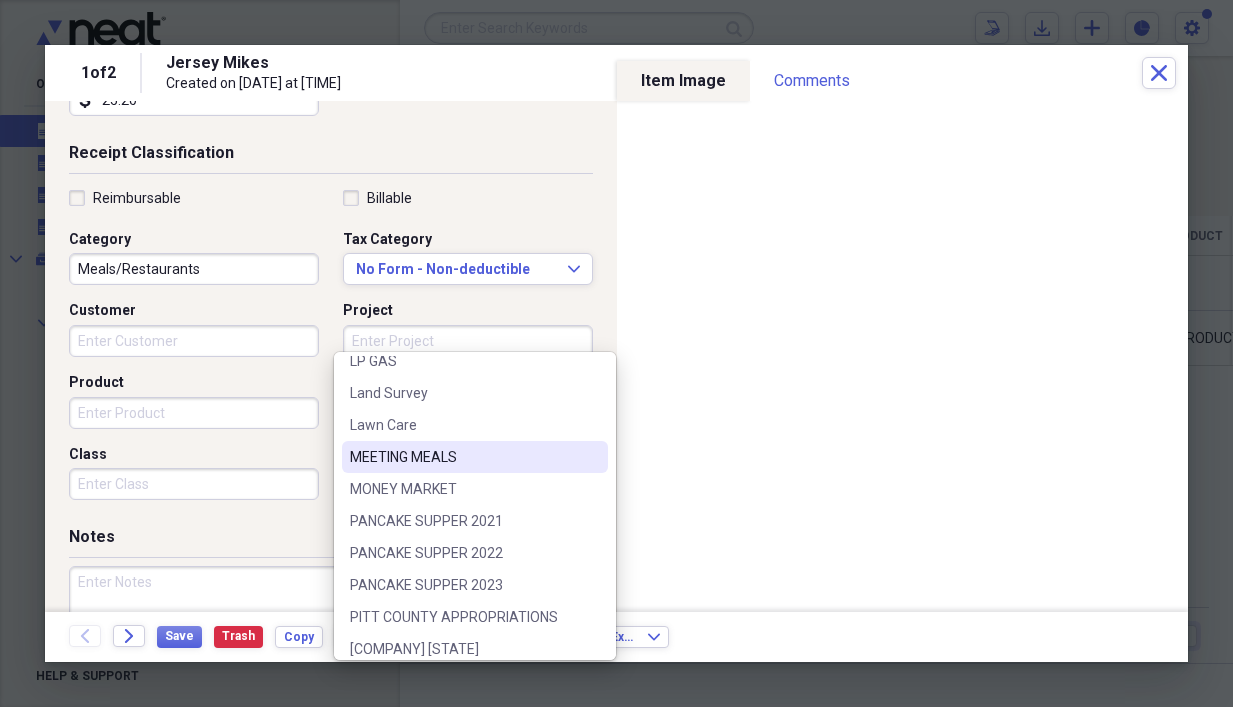 drag, startPoint x: 431, startPoint y: 453, endPoint x: 414, endPoint y: 454, distance: 17.029387 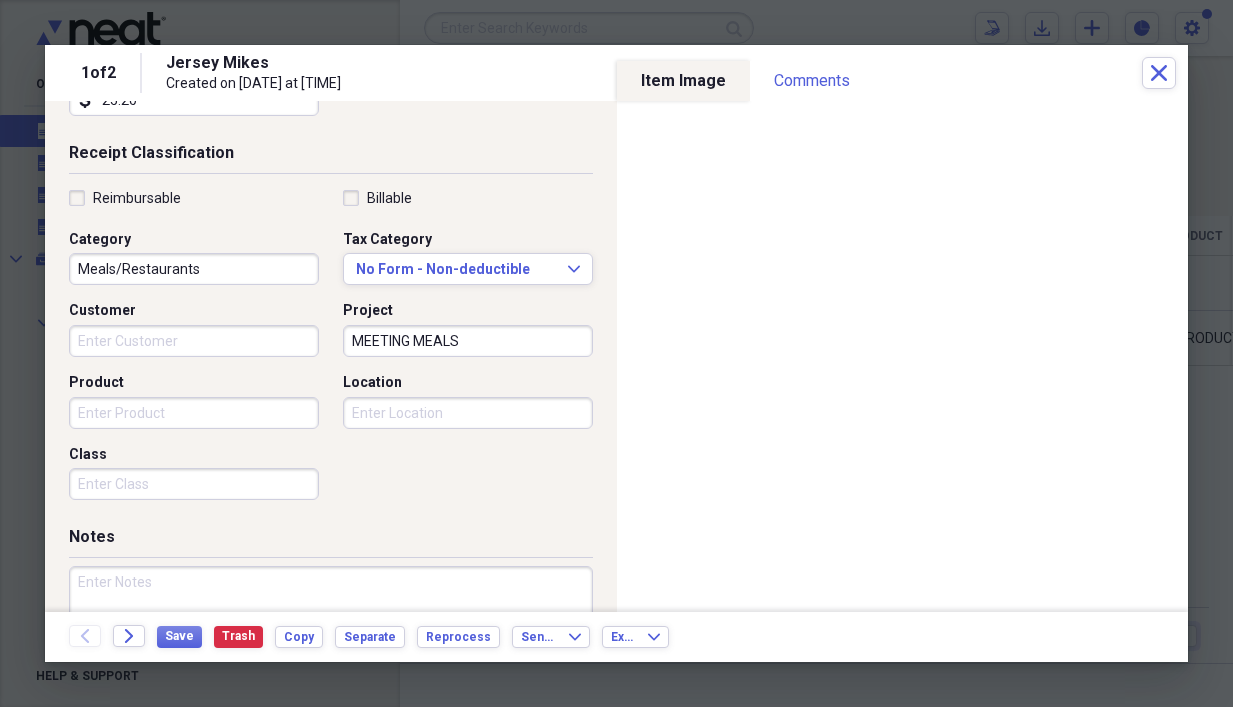 click on "Product" at bounding box center [194, 413] 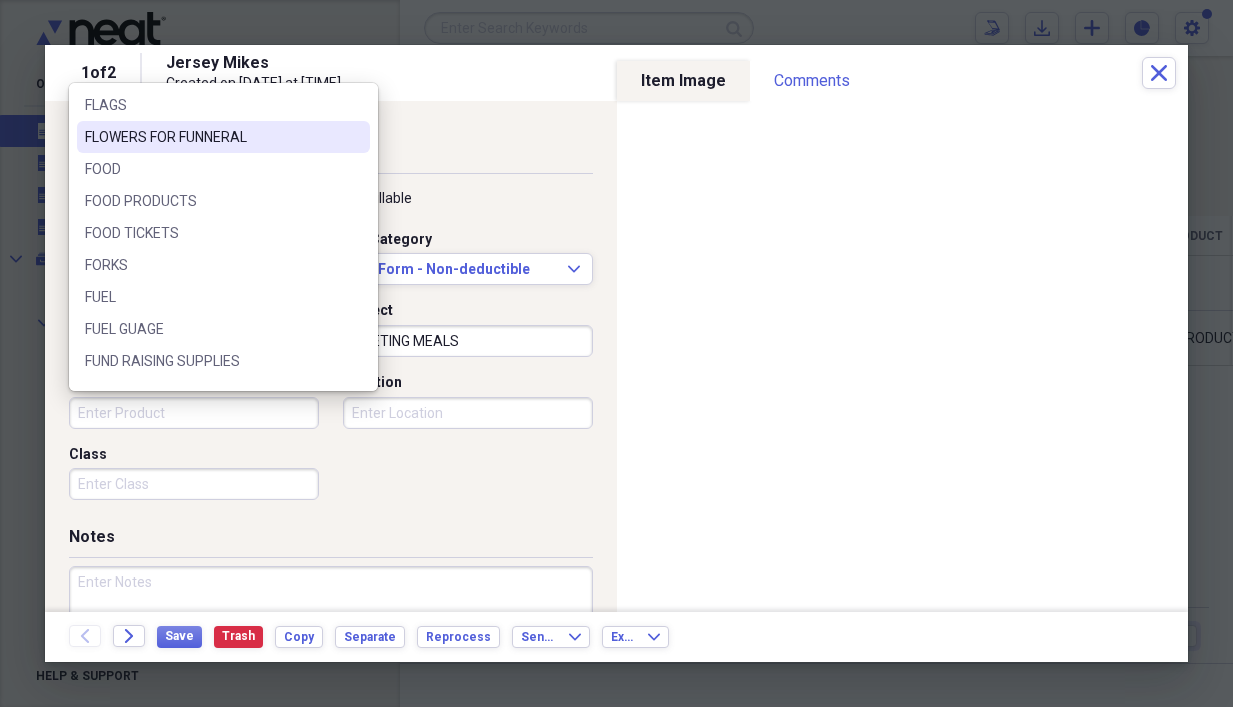 scroll, scrollTop: 1800, scrollLeft: 0, axis: vertical 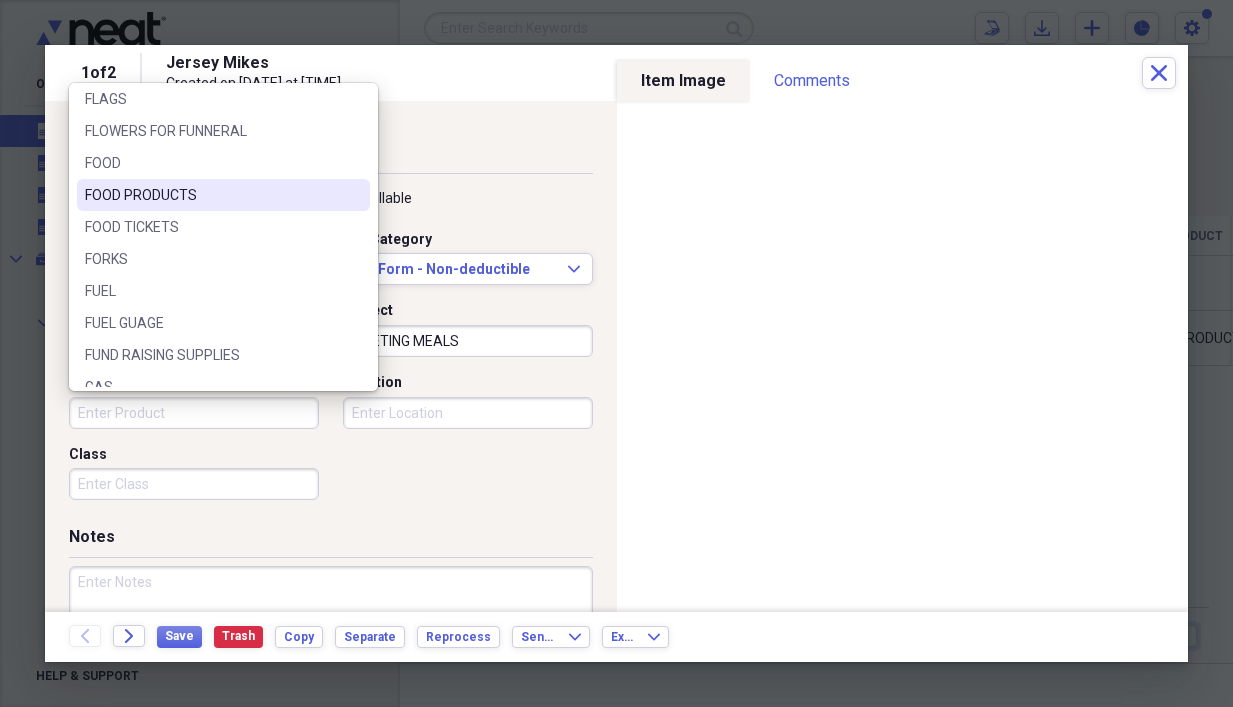 click on "FOOD PRODUCTS" at bounding box center [211, 195] 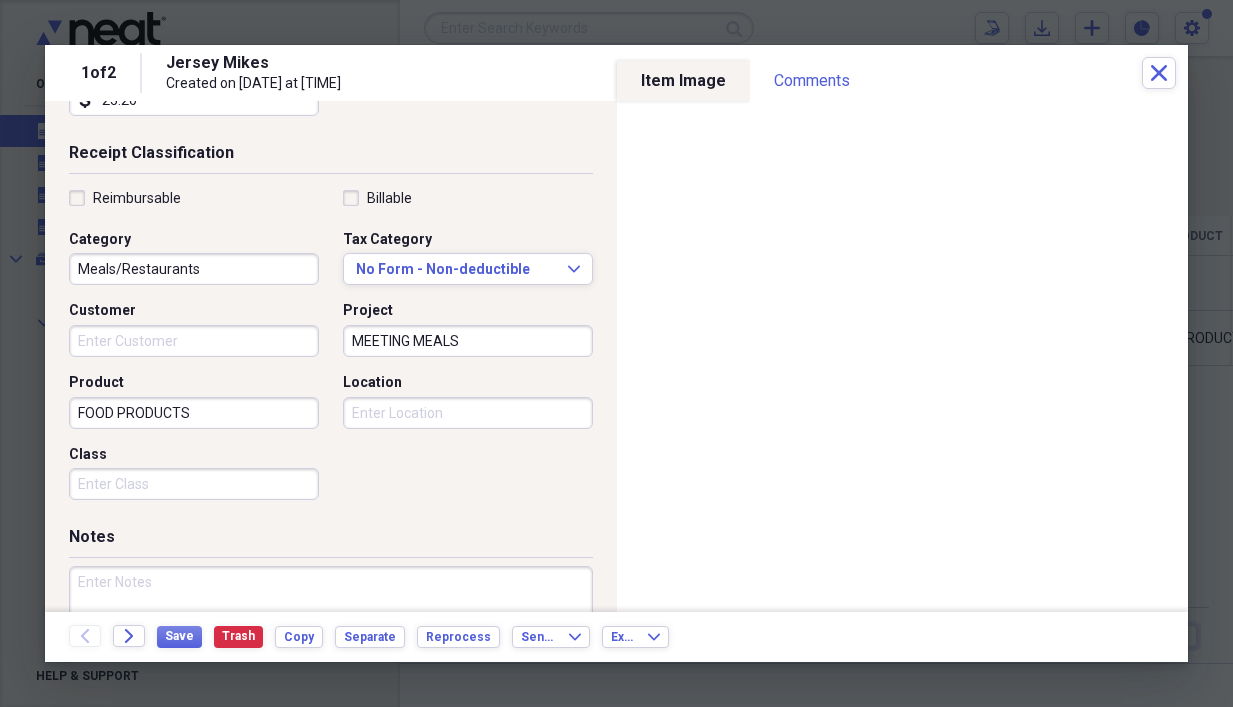 click on "Location" at bounding box center (468, 413) 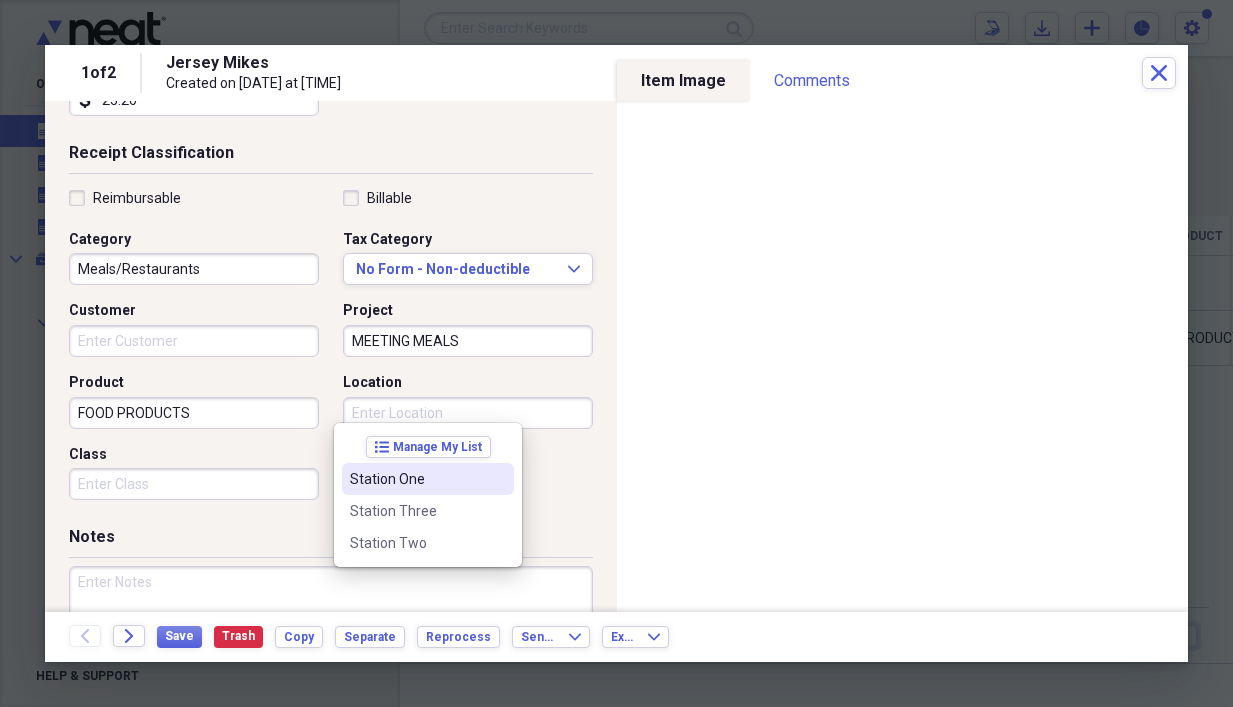 click on "Station One" at bounding box center (416, 479) 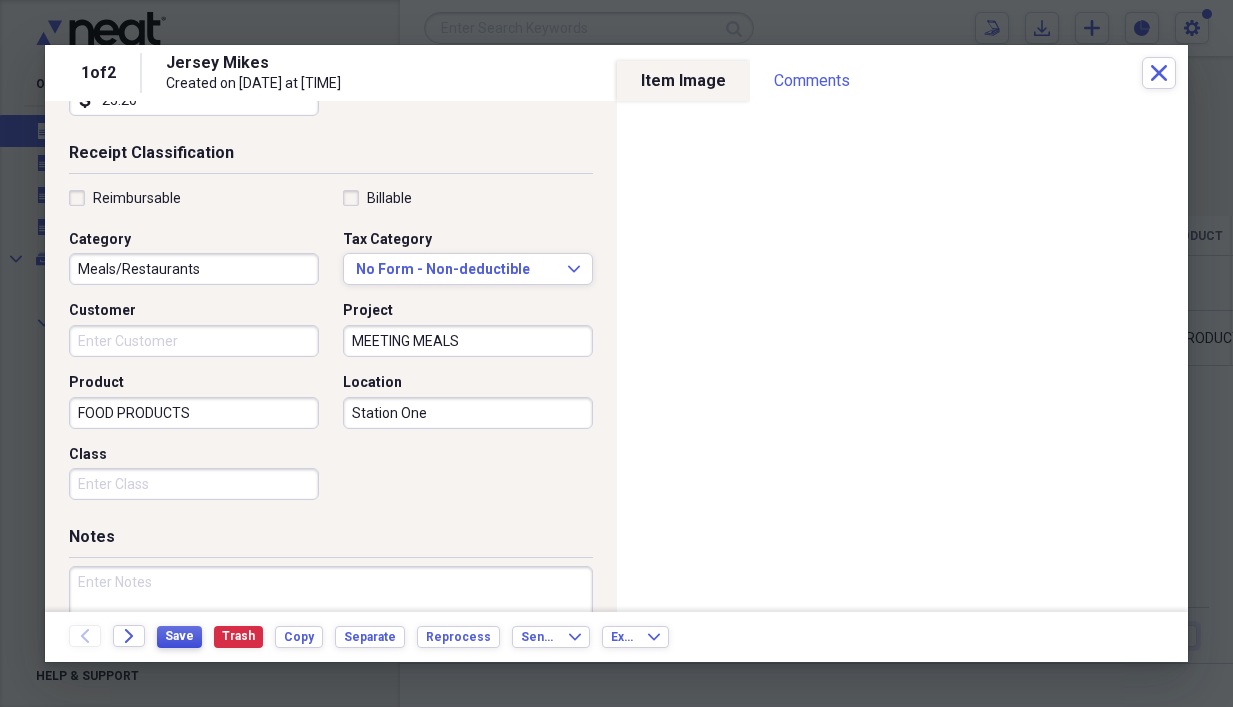 click on "Save" at bounding box center [179, 636] 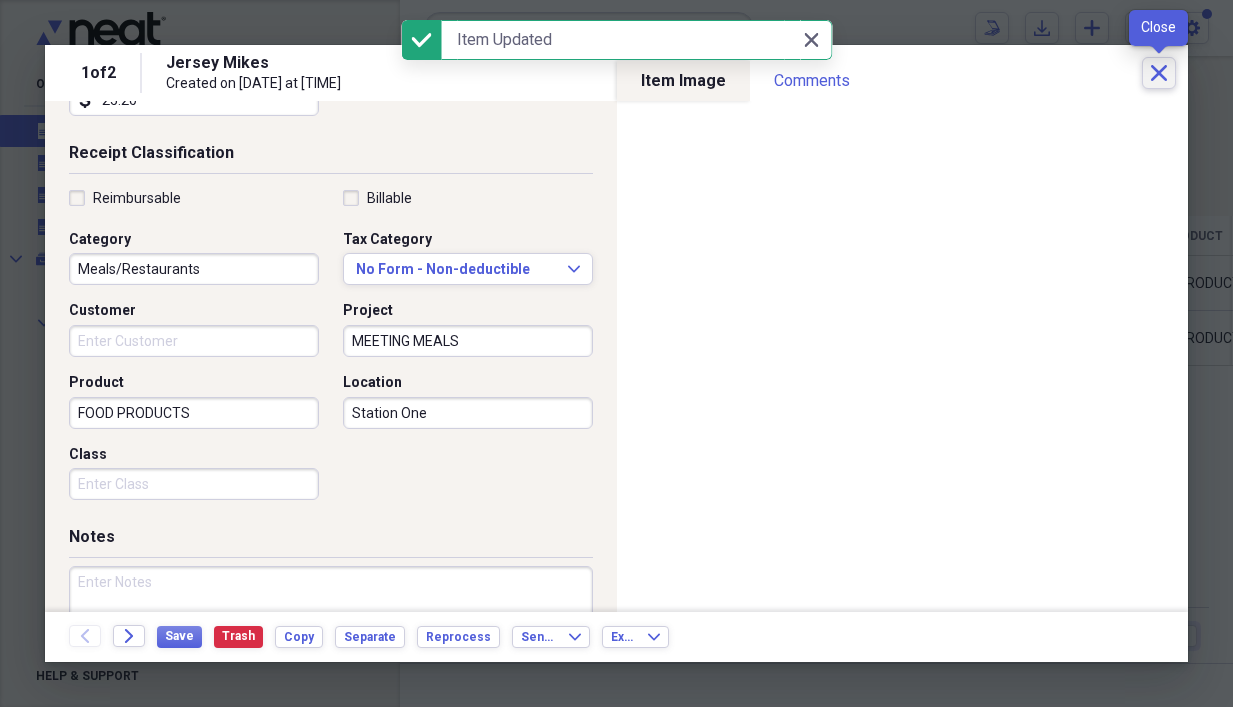 click on "Close" 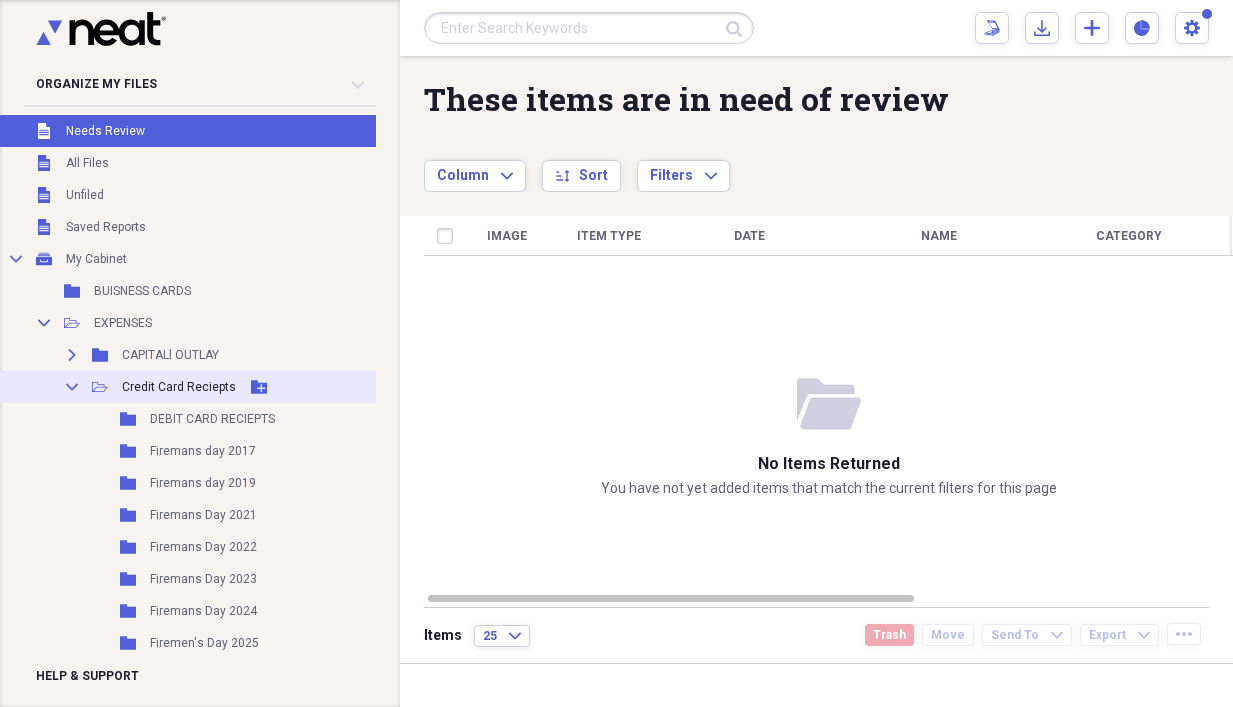 click on "Add Folder" 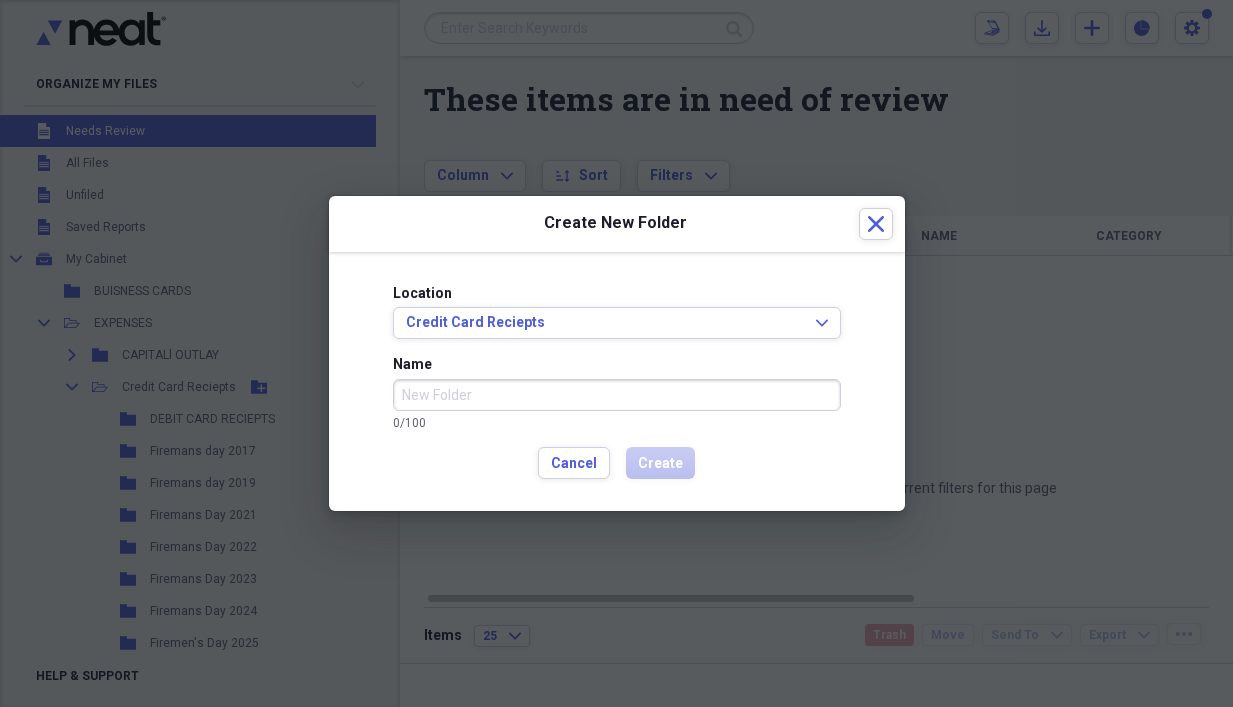 click on "Name" at bounding box center (617, 395) 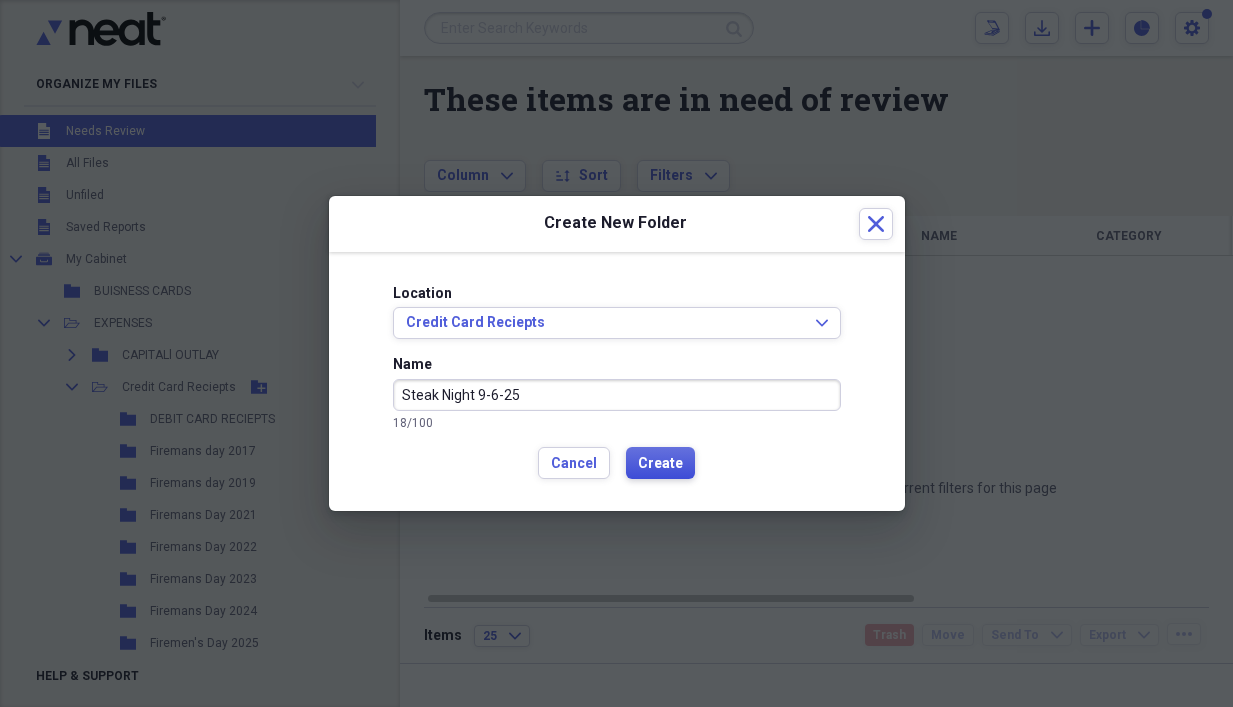 type on "Steak Night 9-6-25" 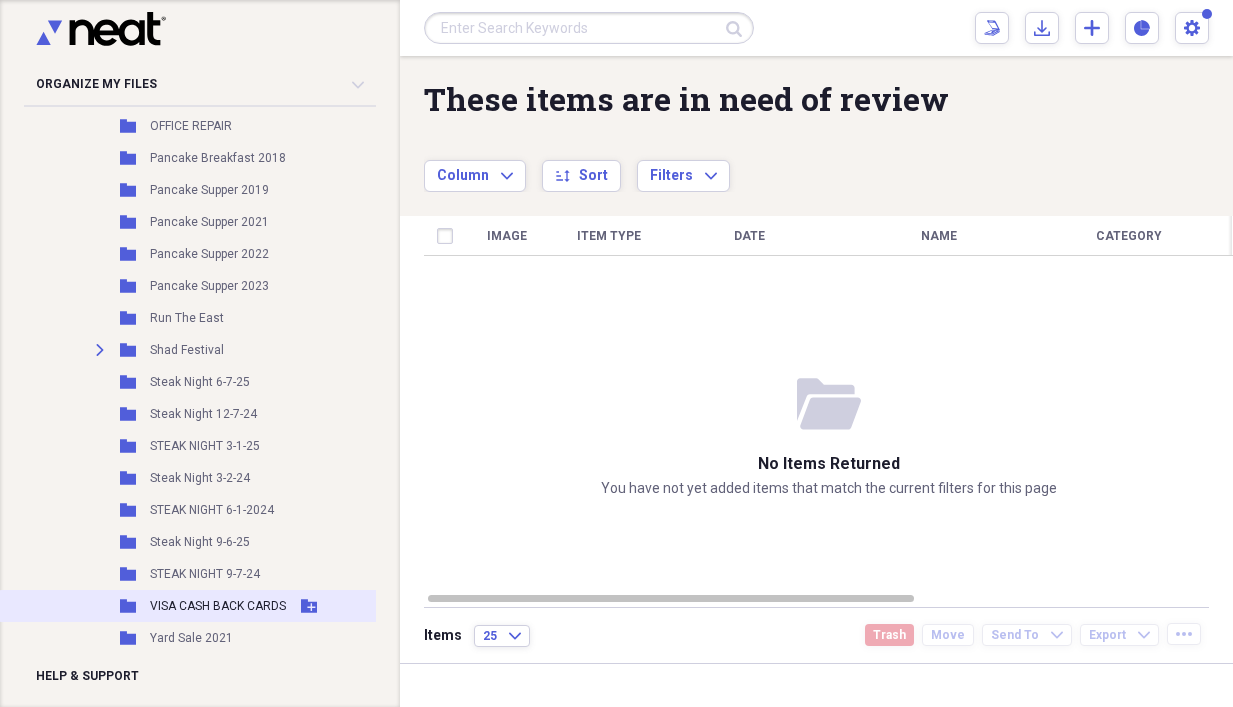 scroll, scrollTop: 800, scrollLeft: 0, axis: vertical 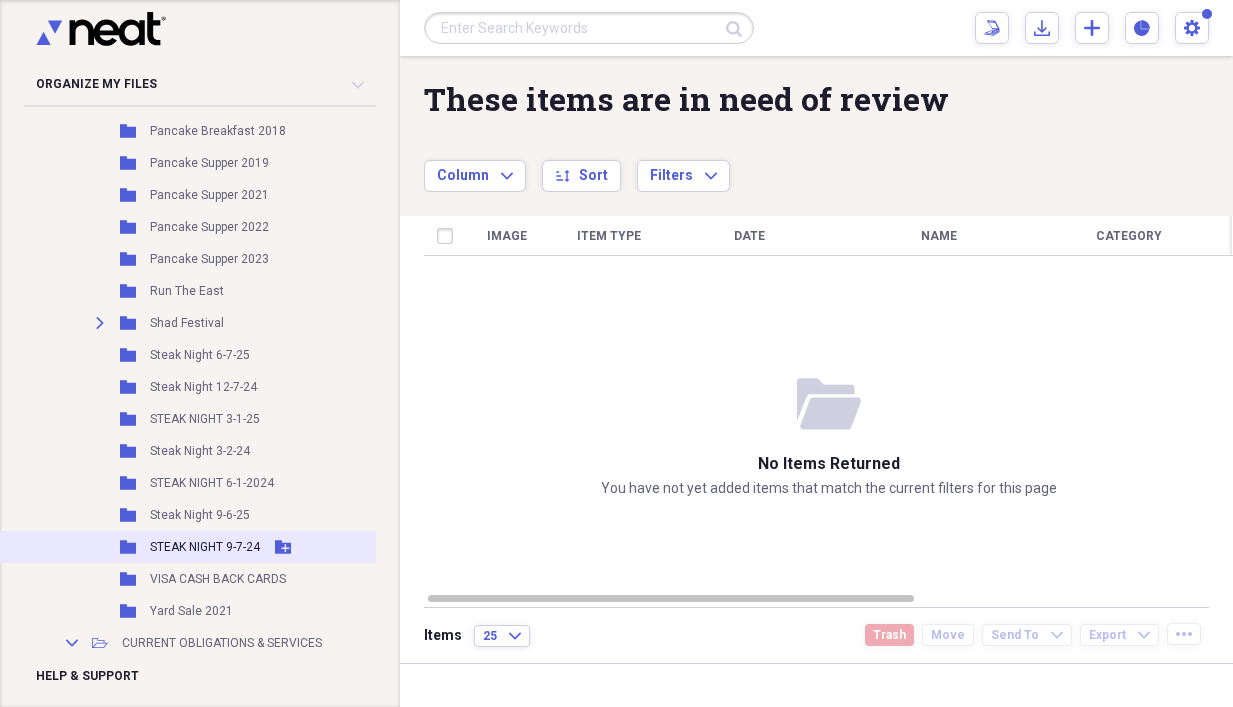 click on "STEAK NIGHT 9-7-24" at bounding box center [205, 547] 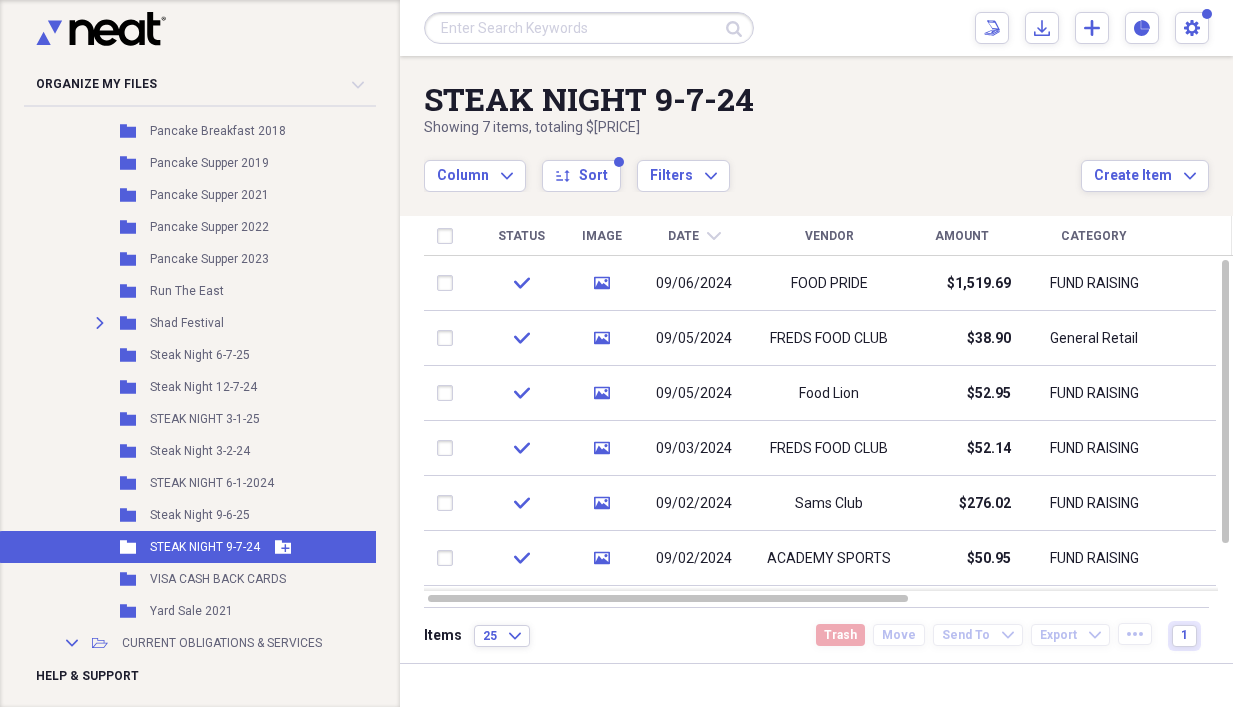 click 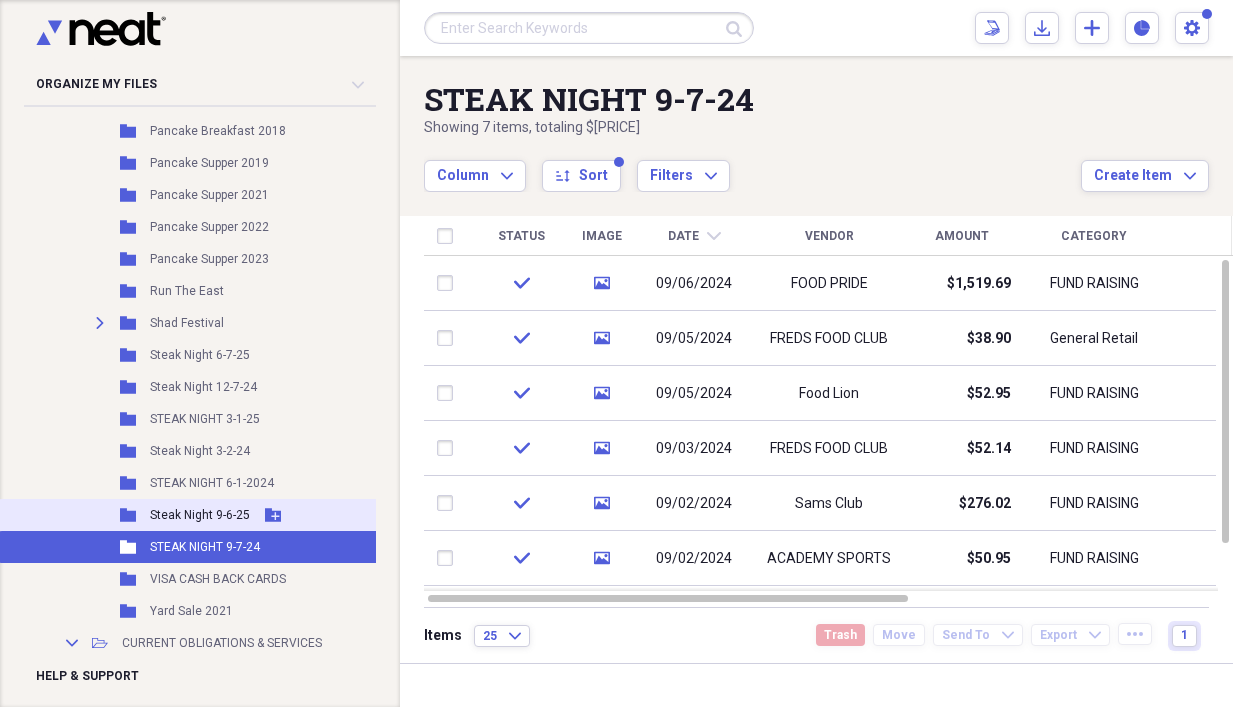 click on "Steak Night 9-6-25" at bounding box center (200, 515) 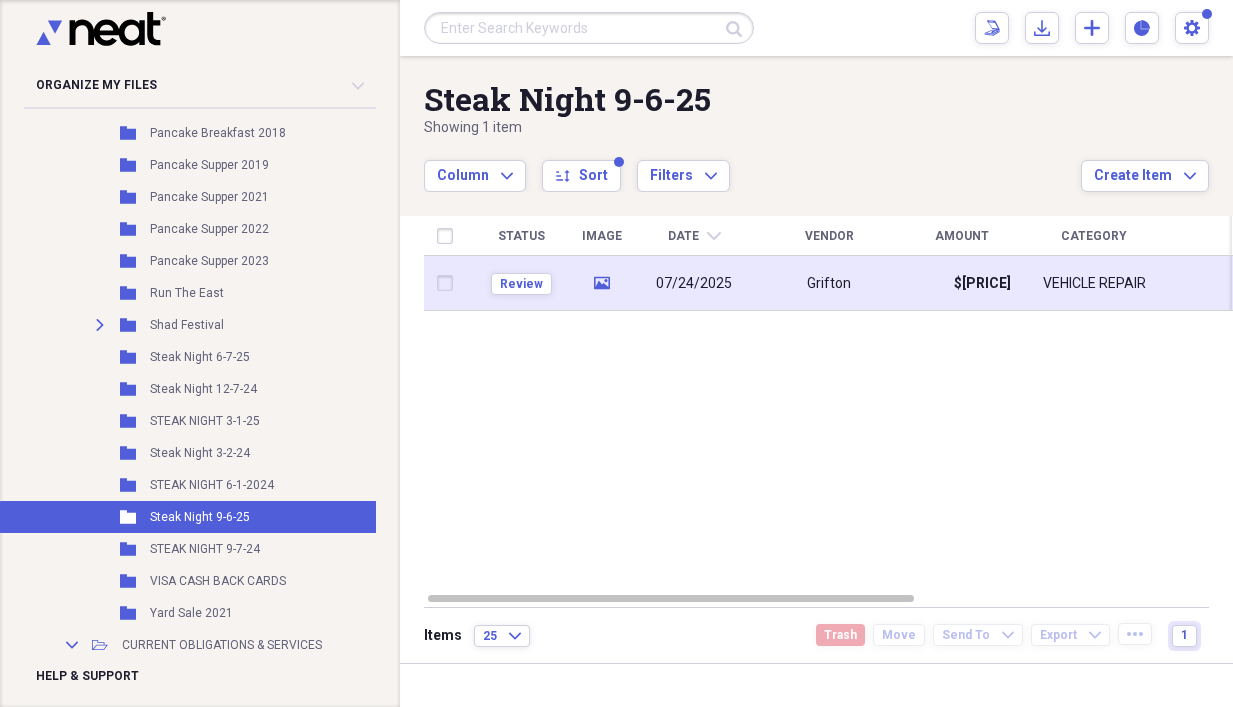 click on "Grifton" at bounding box center [829, 283] 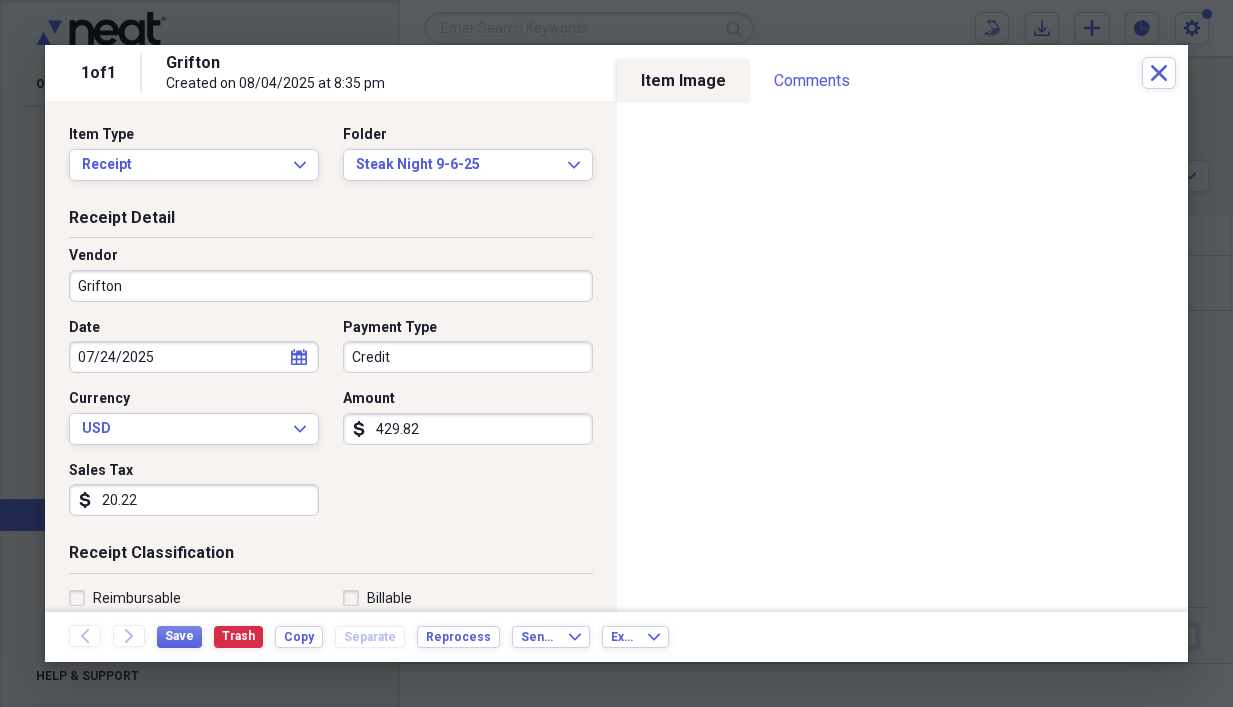 click on "Grifton" at bounding box center [331, 286] 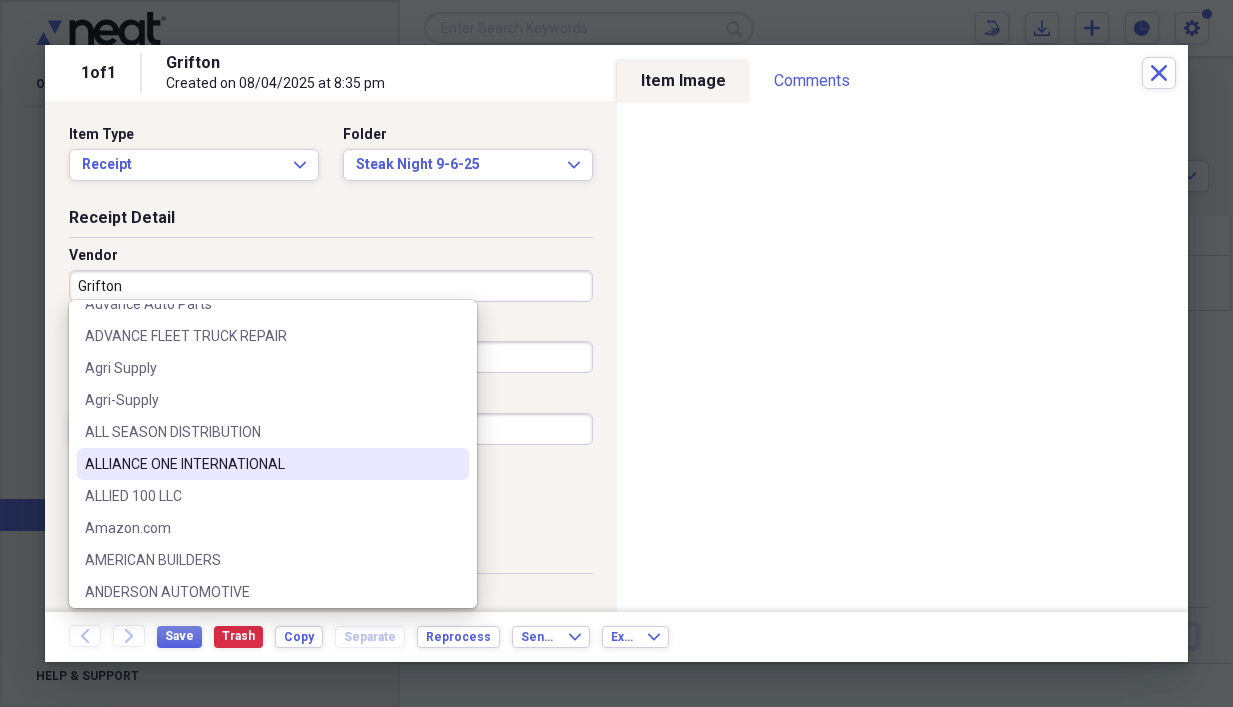 scroll, scrollTop: 600, scrollLeft: 0, axis: vertical 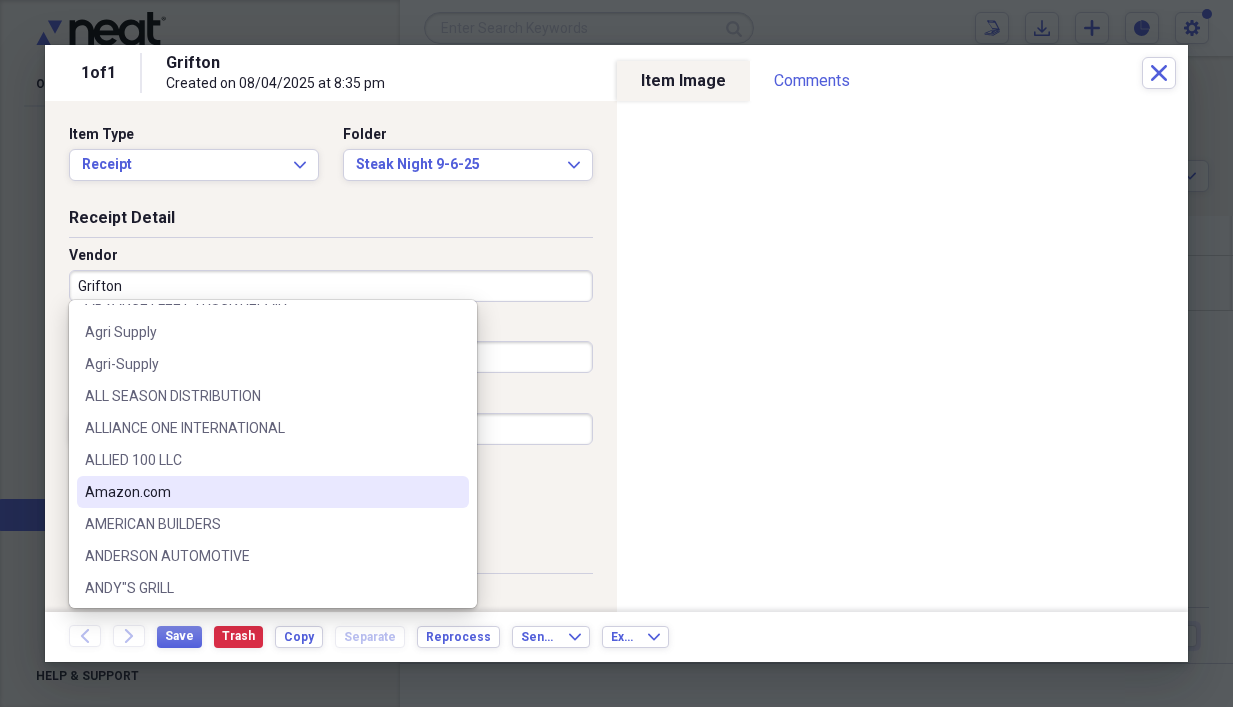 click on "Amazon.com" at bounding box center (261, 492) 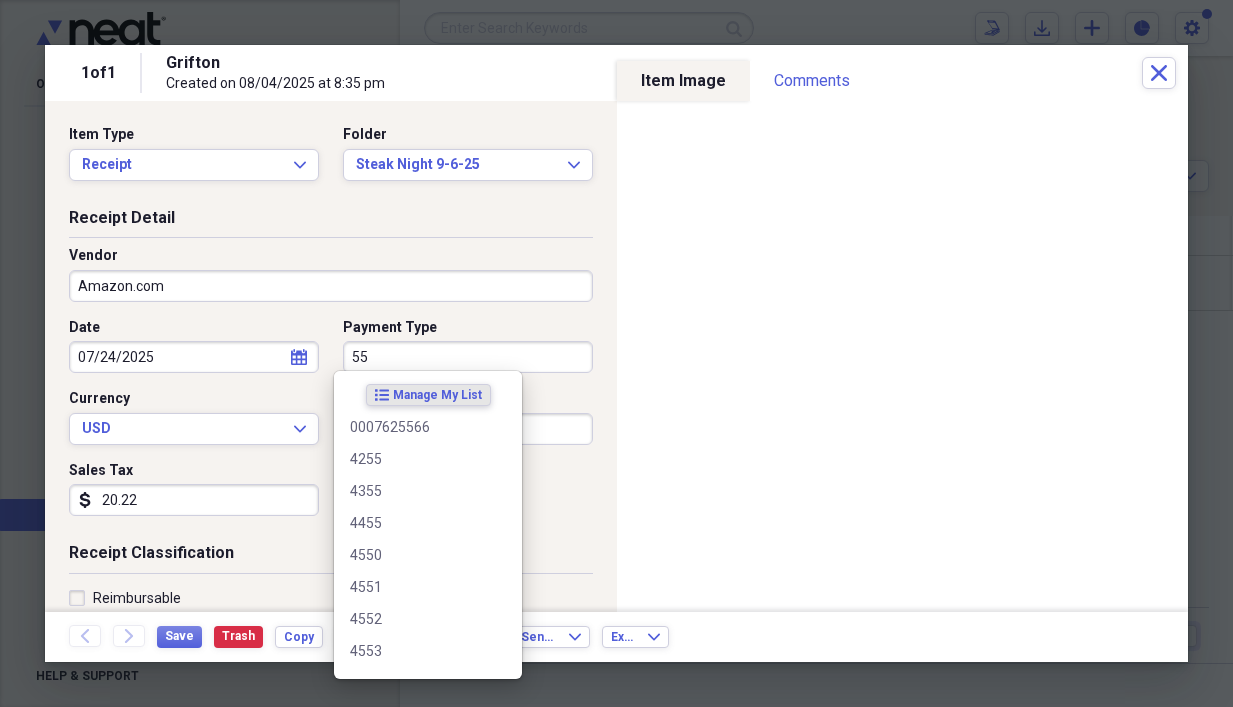 type on "5" 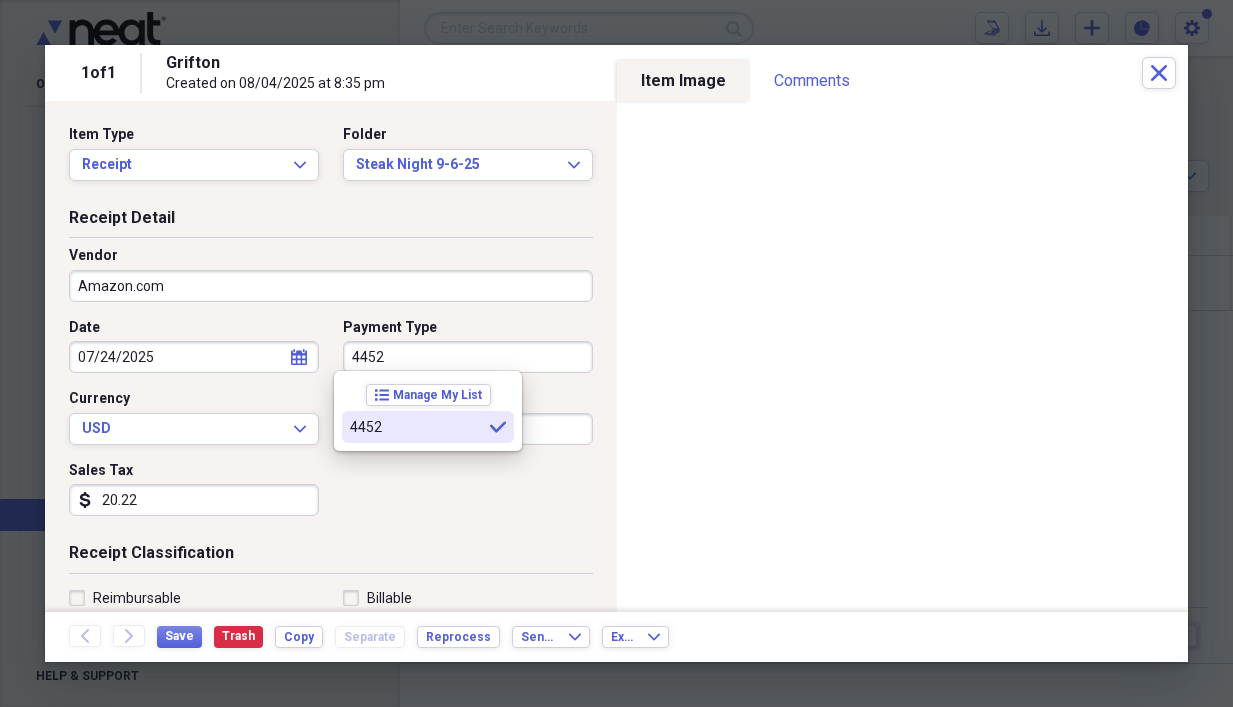 type on "4452" 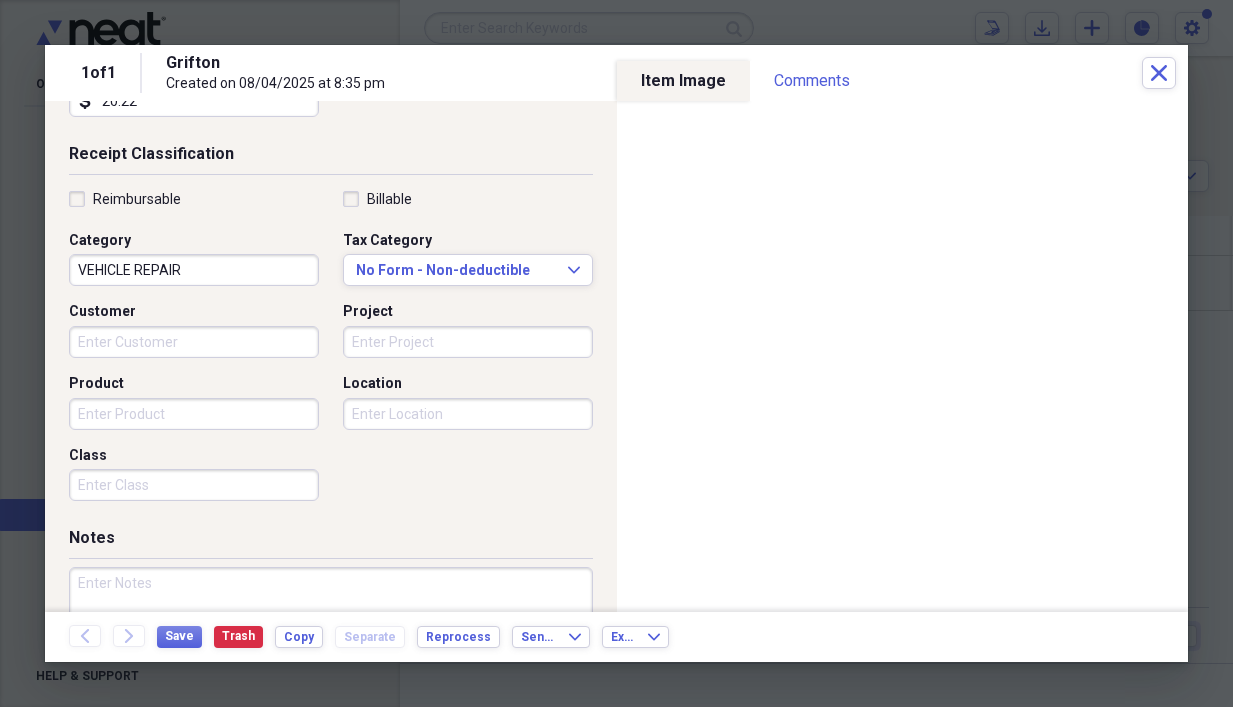 scroll, scrollTop: 400, scrollLeft: 0, axis: vertical 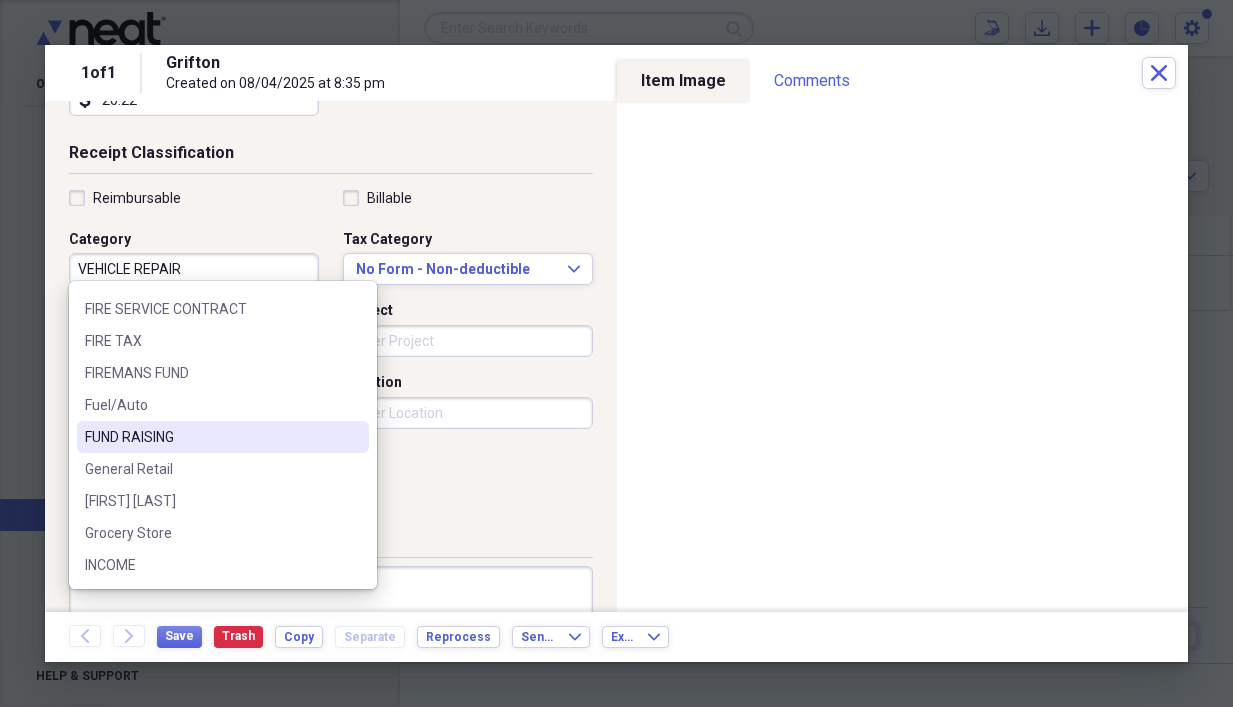 click on "FUND RAISING" at bounding box center (211, 437) 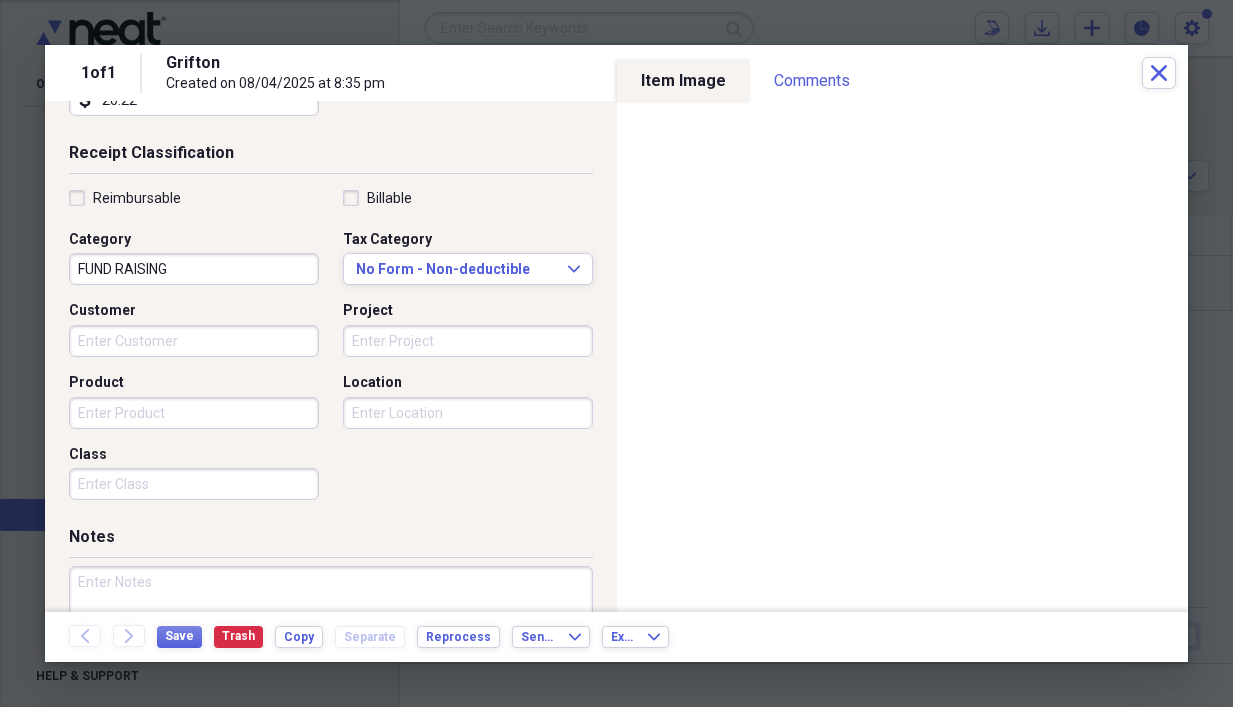 click on "Customer" at bounding box center (194, 341) 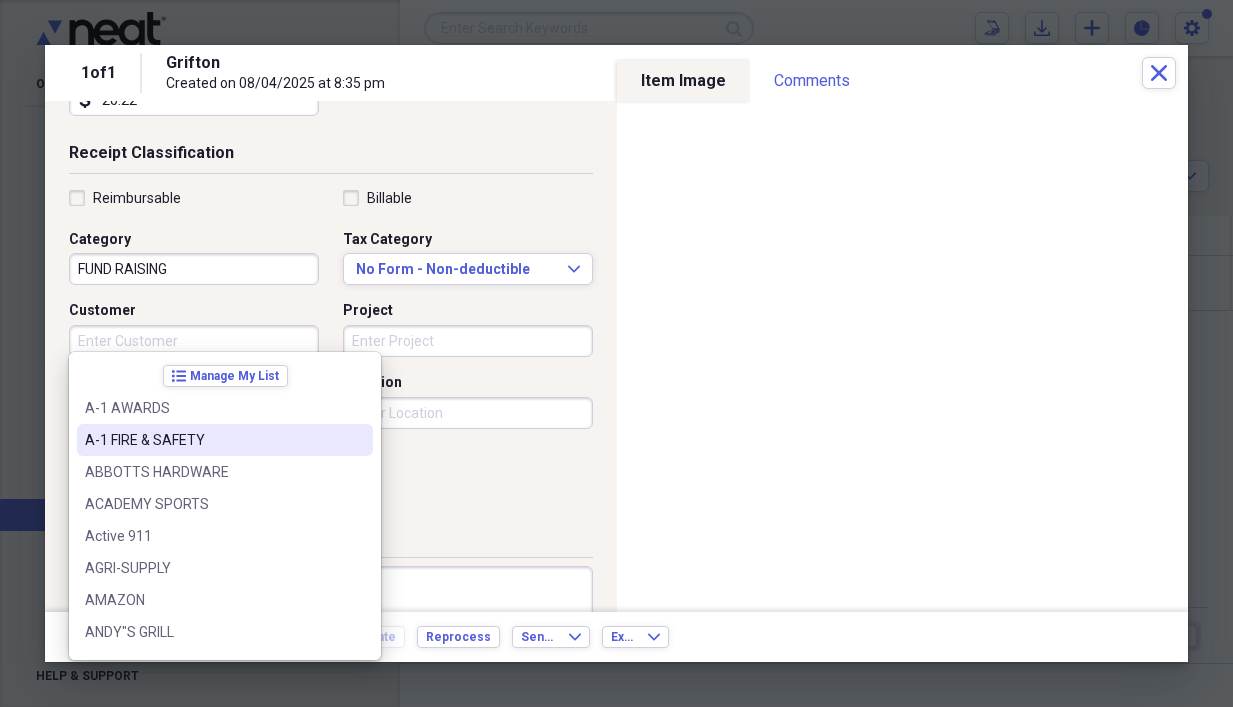 click on "Project" at bounding box center (468, 341) 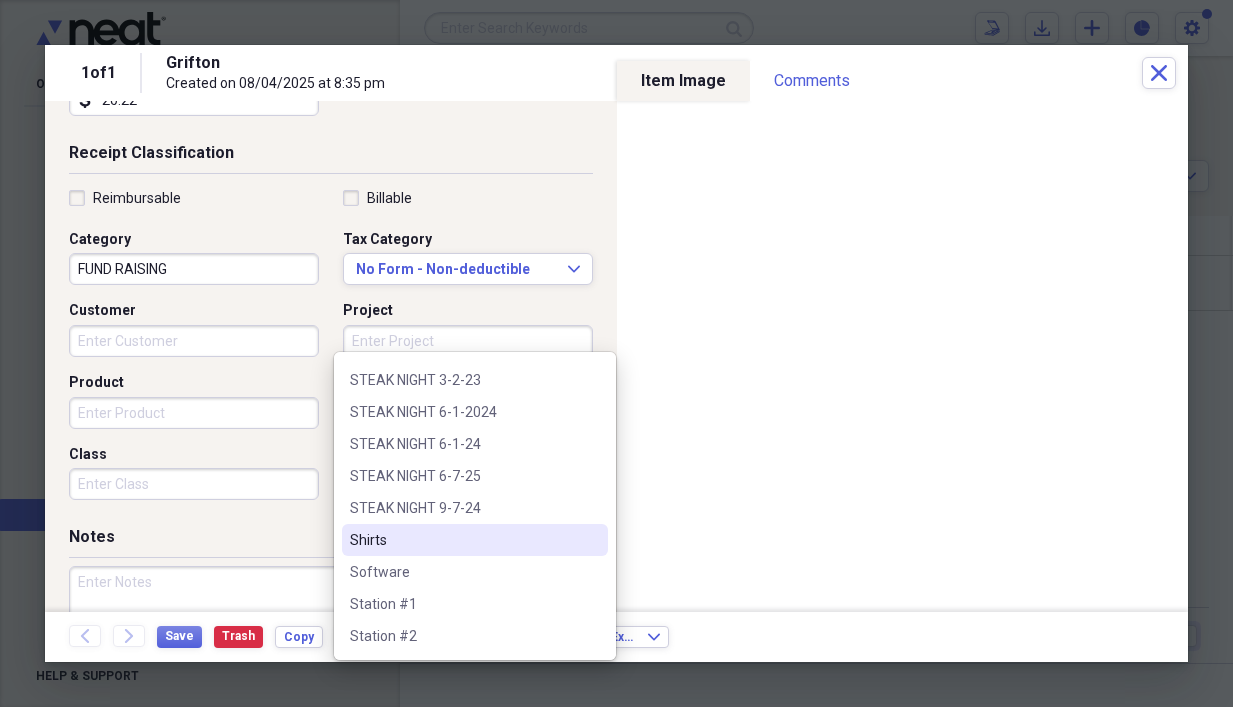 scroll, scrollTop: 2800, scrollLeft: 0, axis: vertical 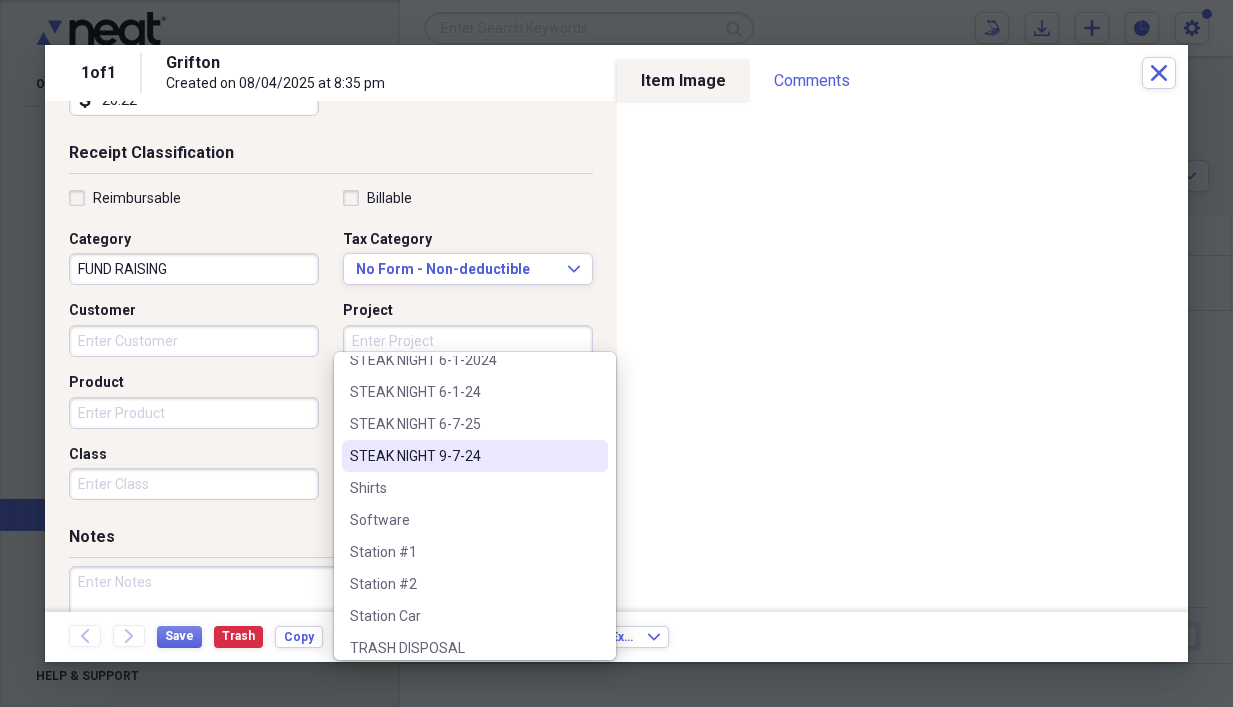 click on "STEAK NIGHT 9-7-24" at bounding box center [463, 456] 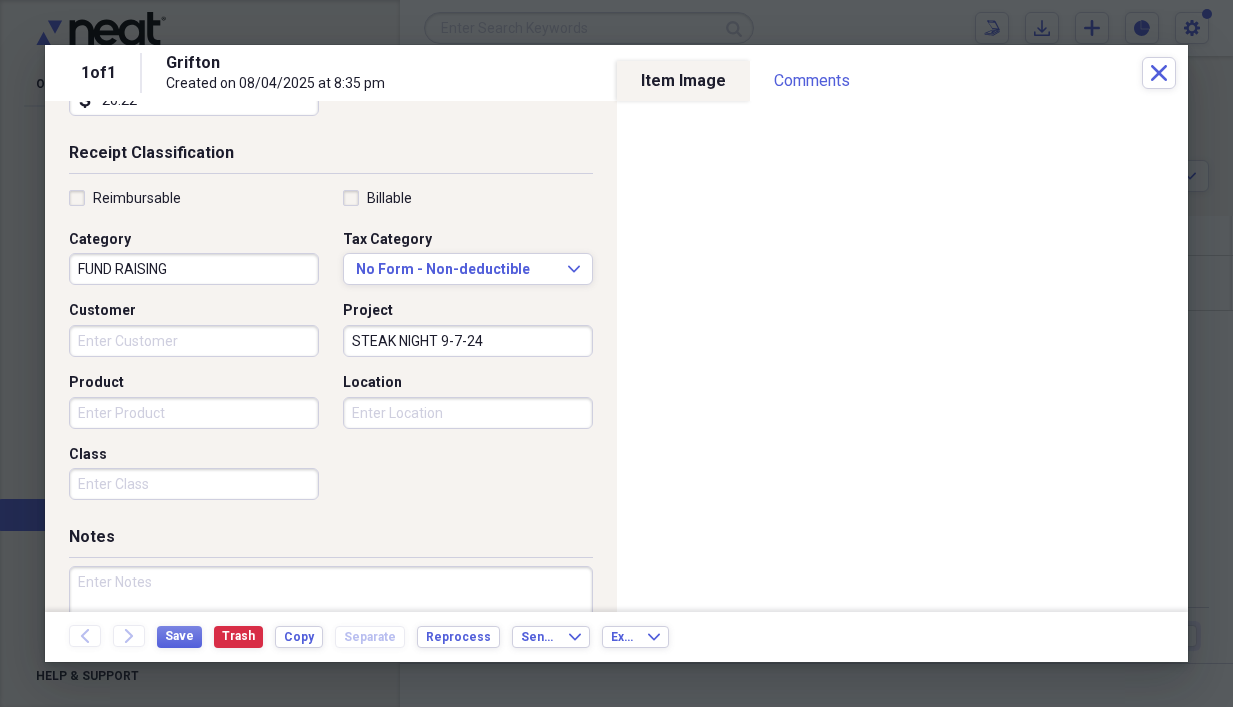 click on "STEAK NIGHT 9-7-24" at bounding box center (468, 341) 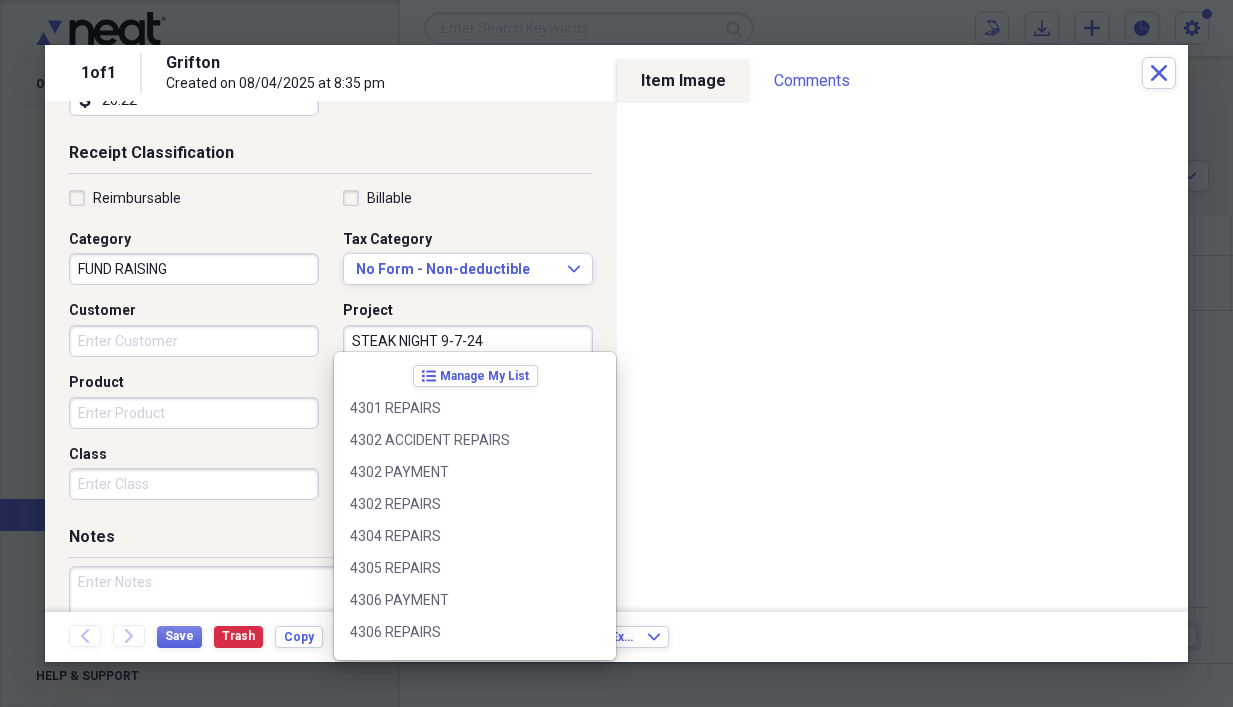 scroll, scrollTop: 2652, scrollLeft: 0, axis: vertical 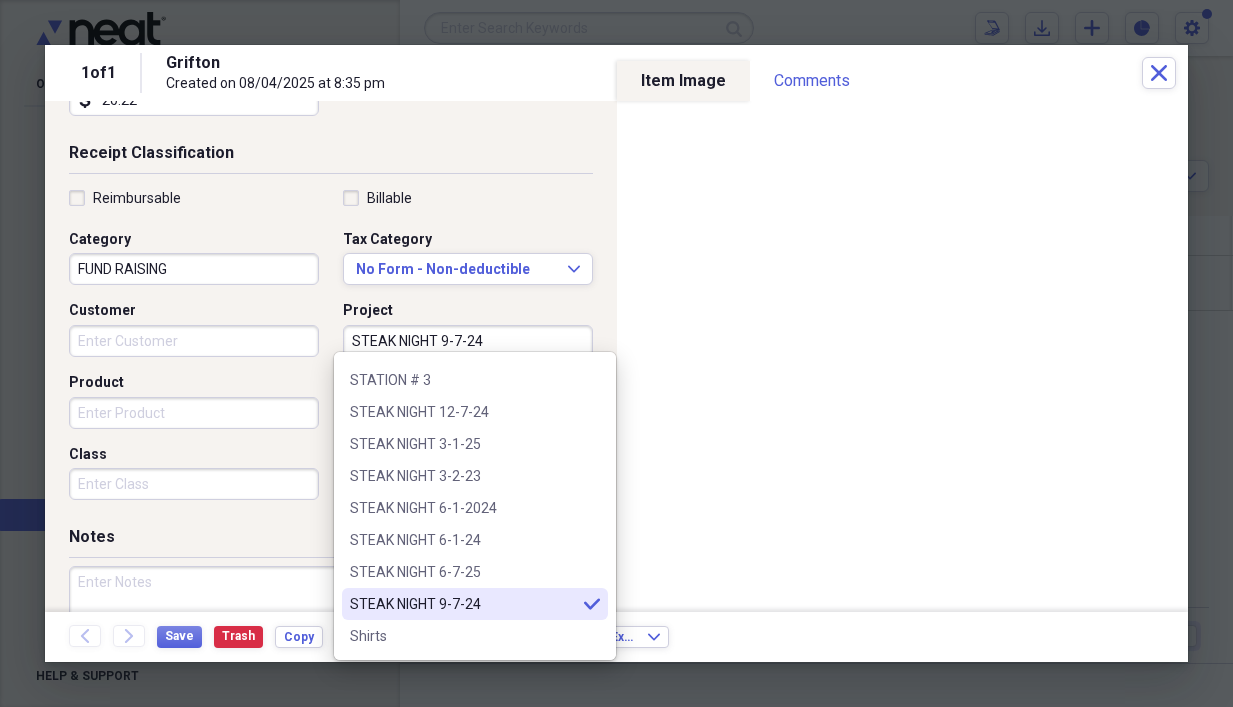 click on "STEAK NIGHT 9-7-24" at bounding box center (468, 341) 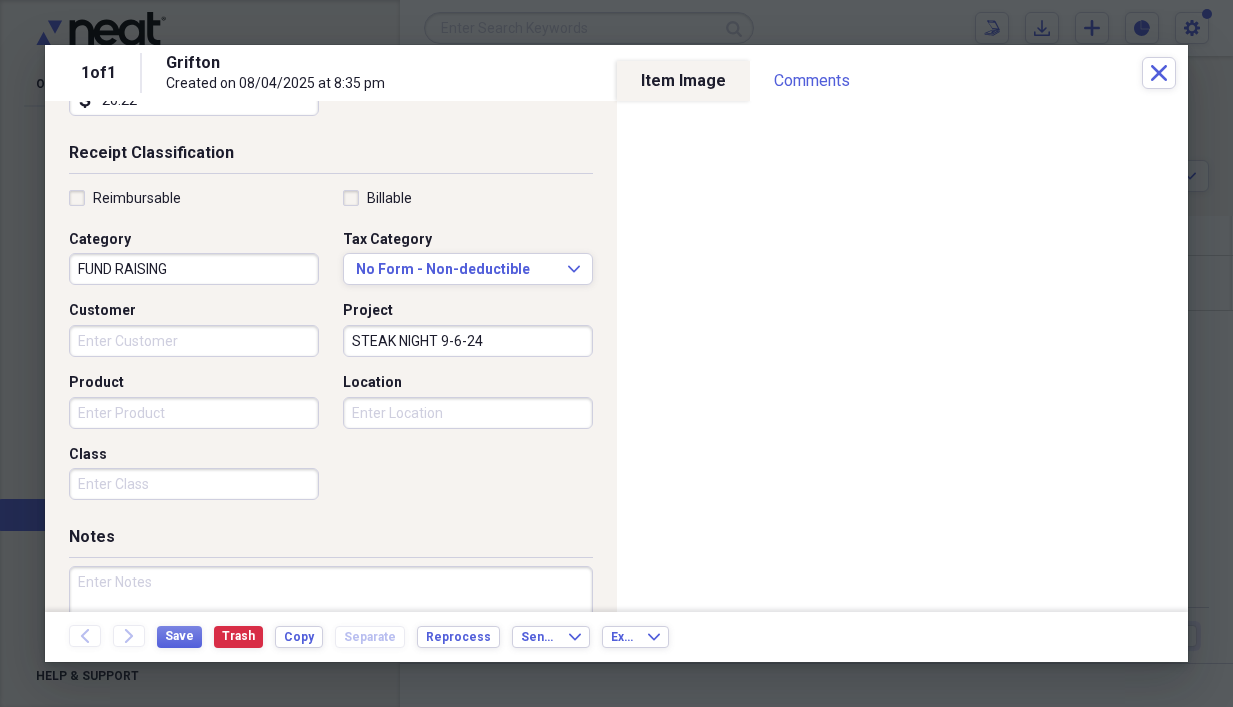 click on "STEAK NIGHT 9-6-24" at bounding box center [468, 341] 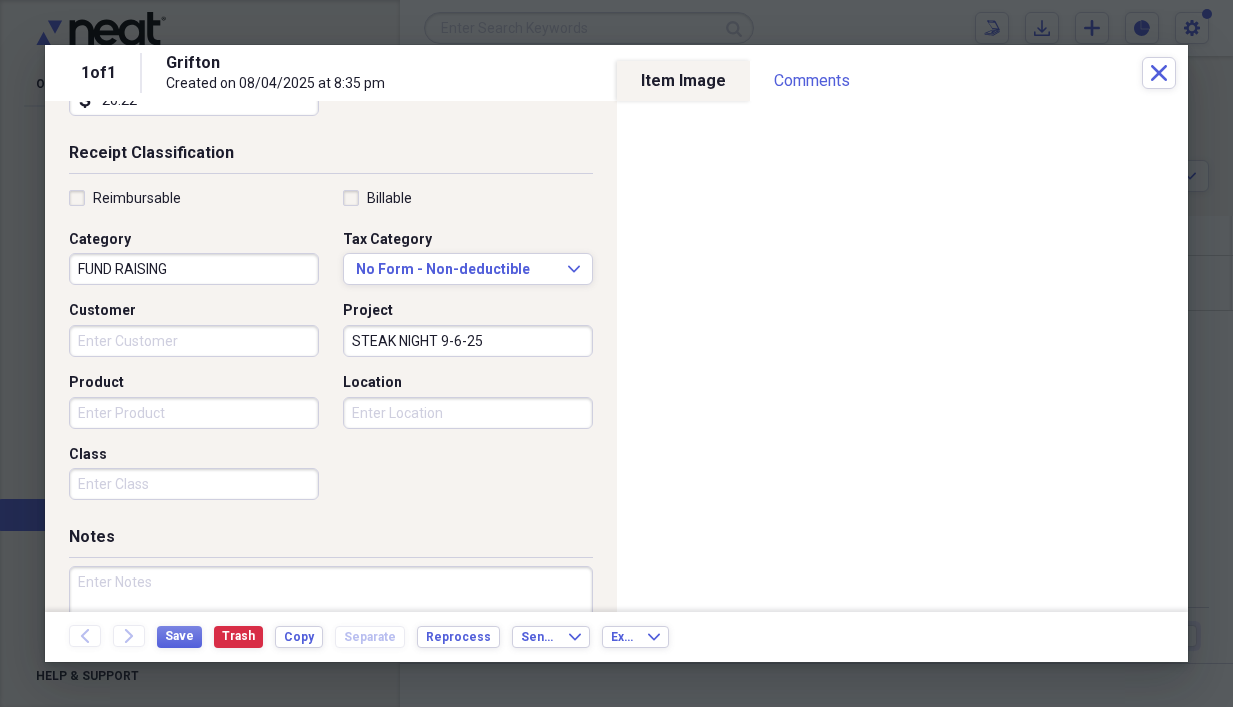 click on "STEAK NIGHT 9-6-25" at bounding box center (468, 341) 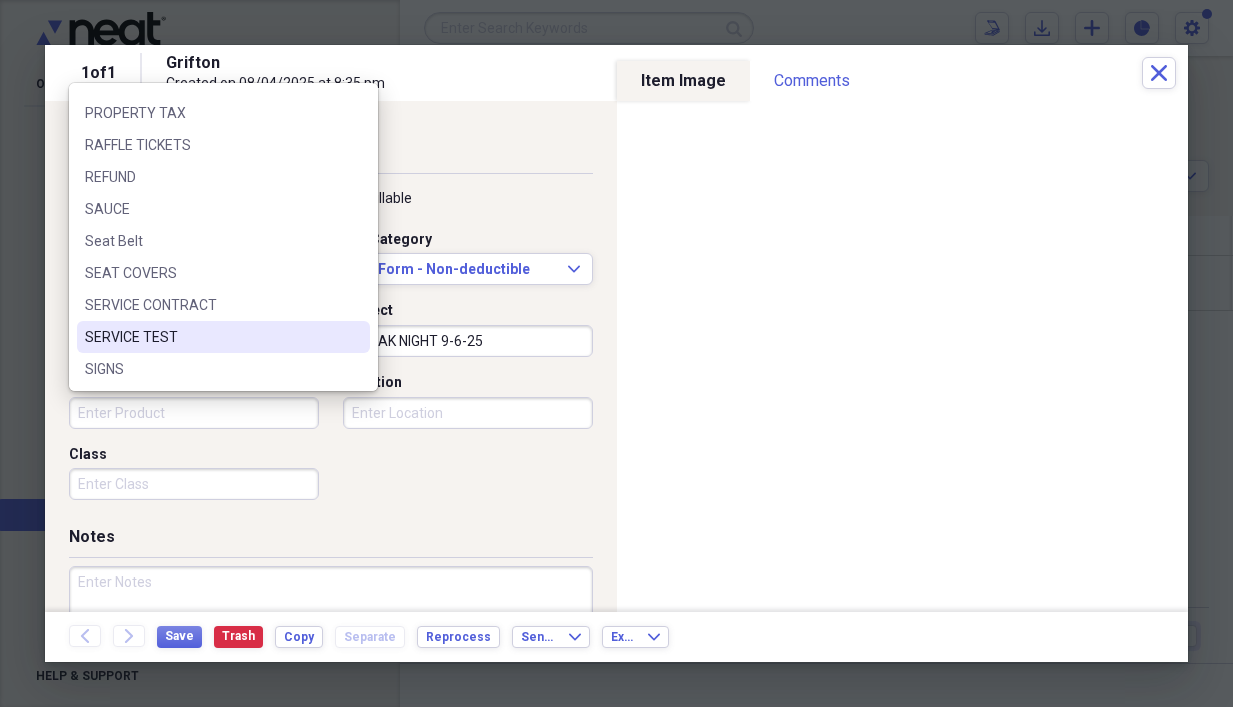 scroll, scrollTop: 3500, scrollLeft: 0, axis: vertical 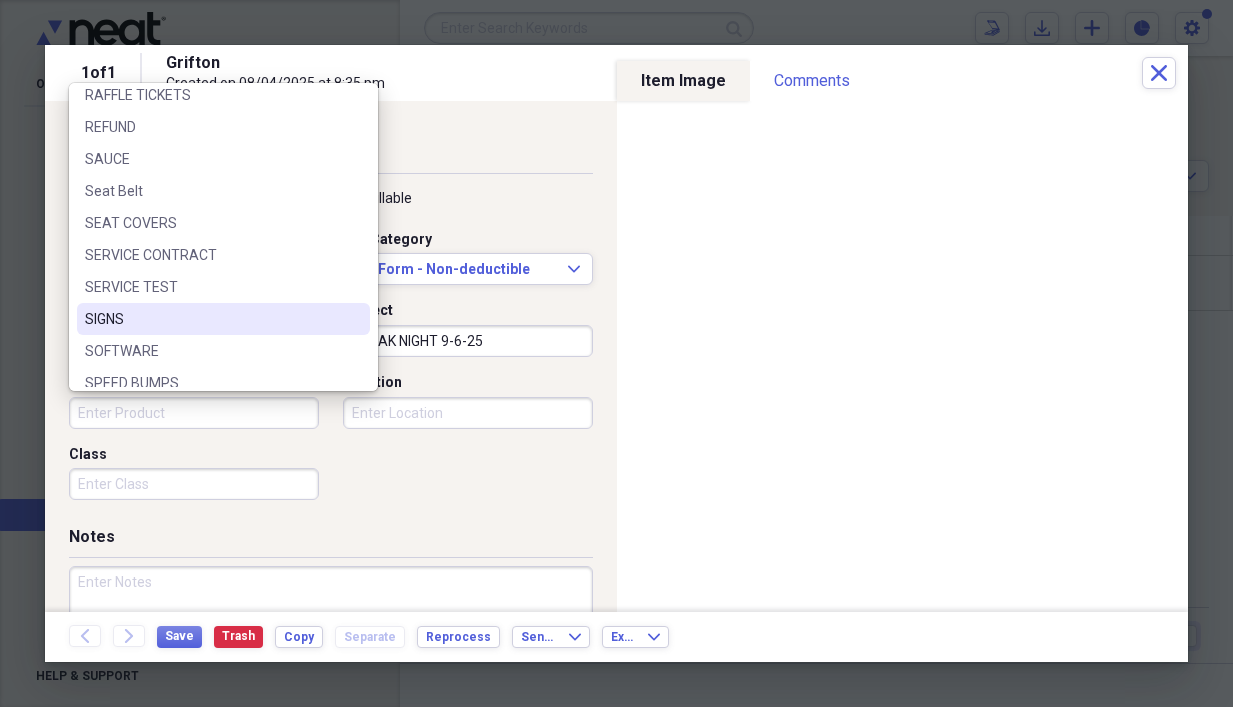 click on "SIGNS" at bounding box center [211, 319] 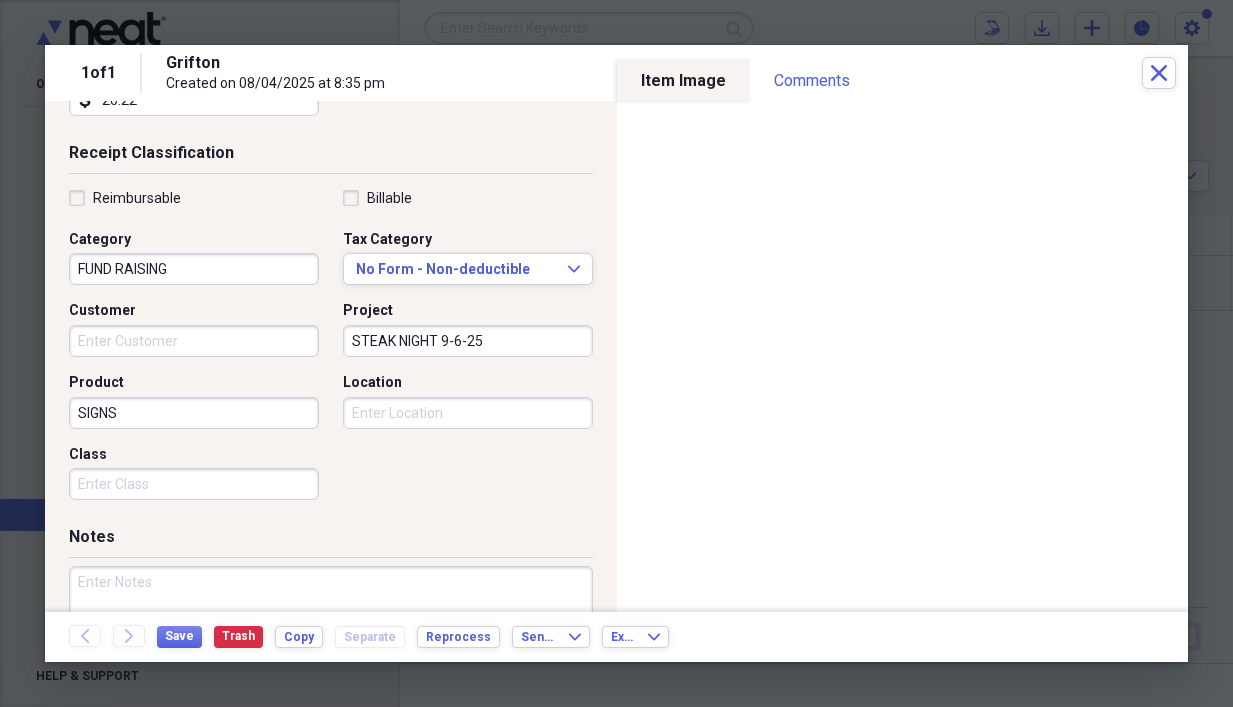 click on "Location" at bounding box center (468, 413) 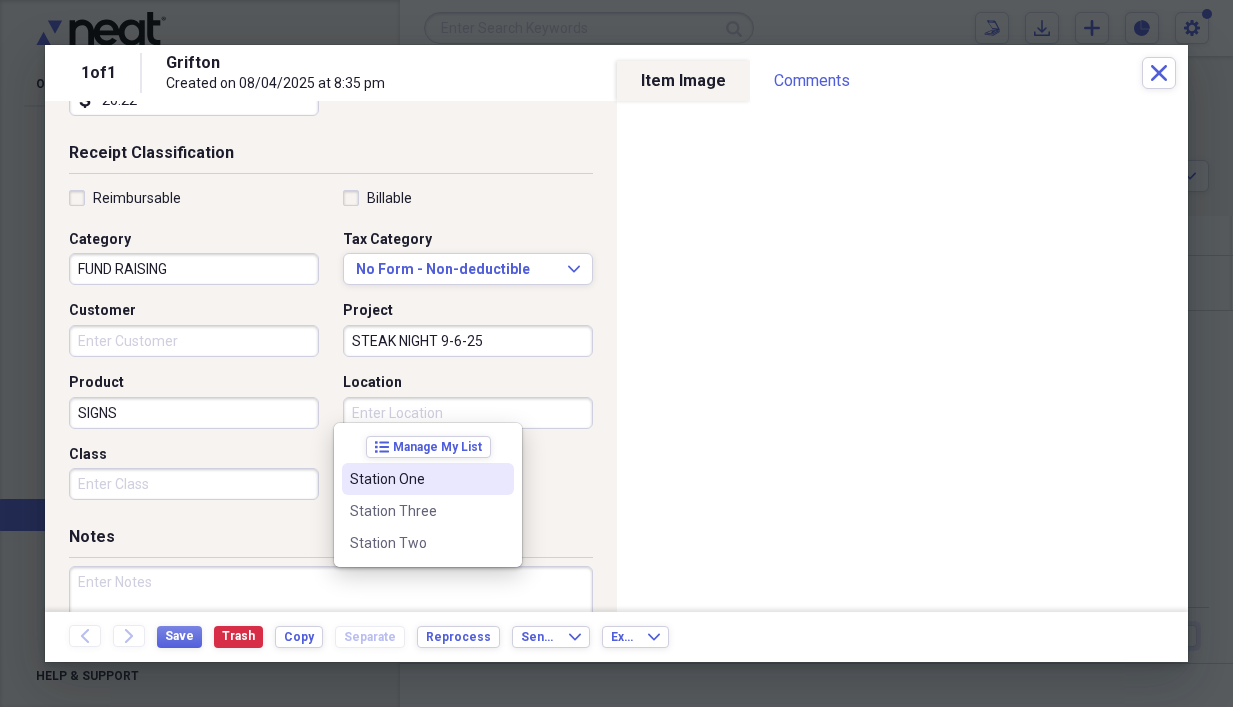 click on "Station One" at bounding box center (416, 479) 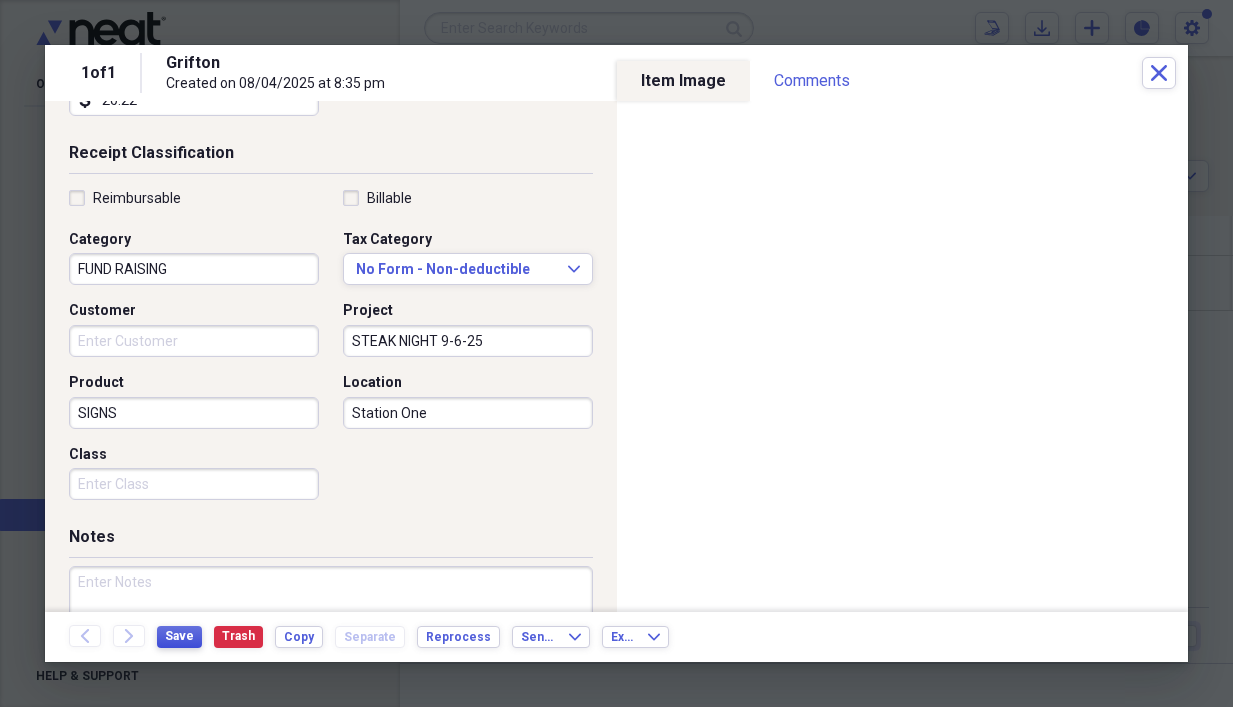 click on "Save" at bounding box center (179, 636) 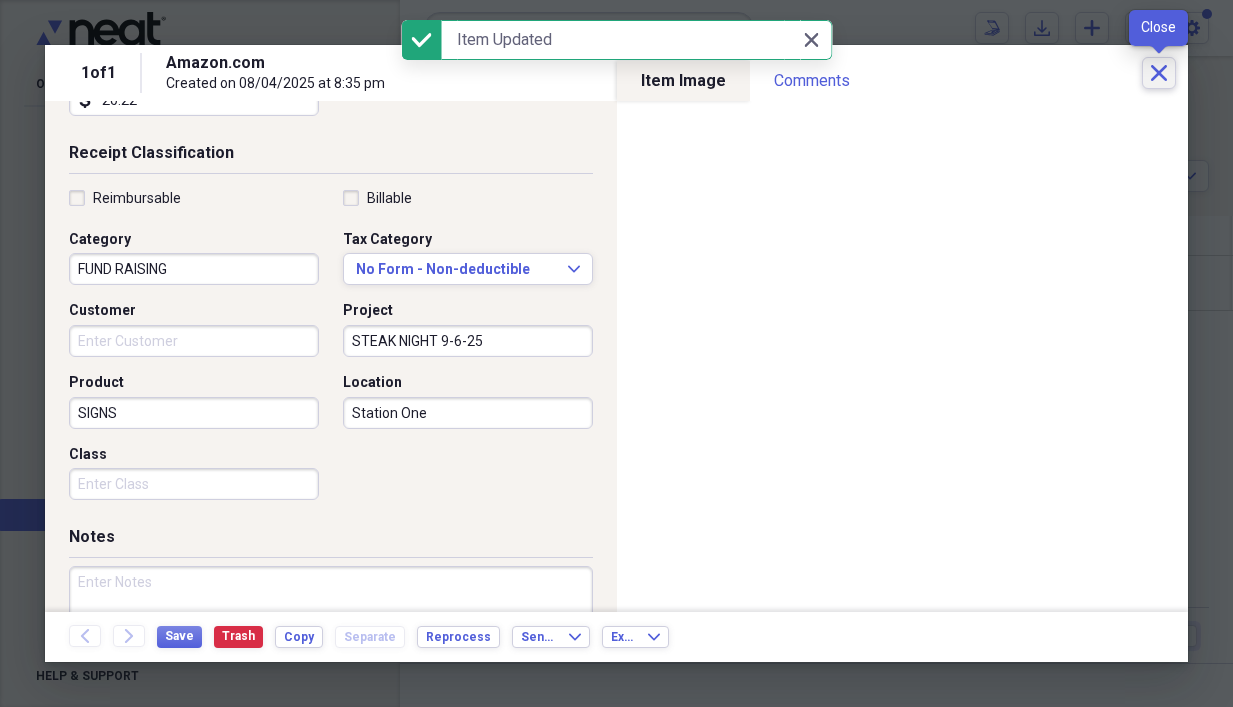 click on "Close" 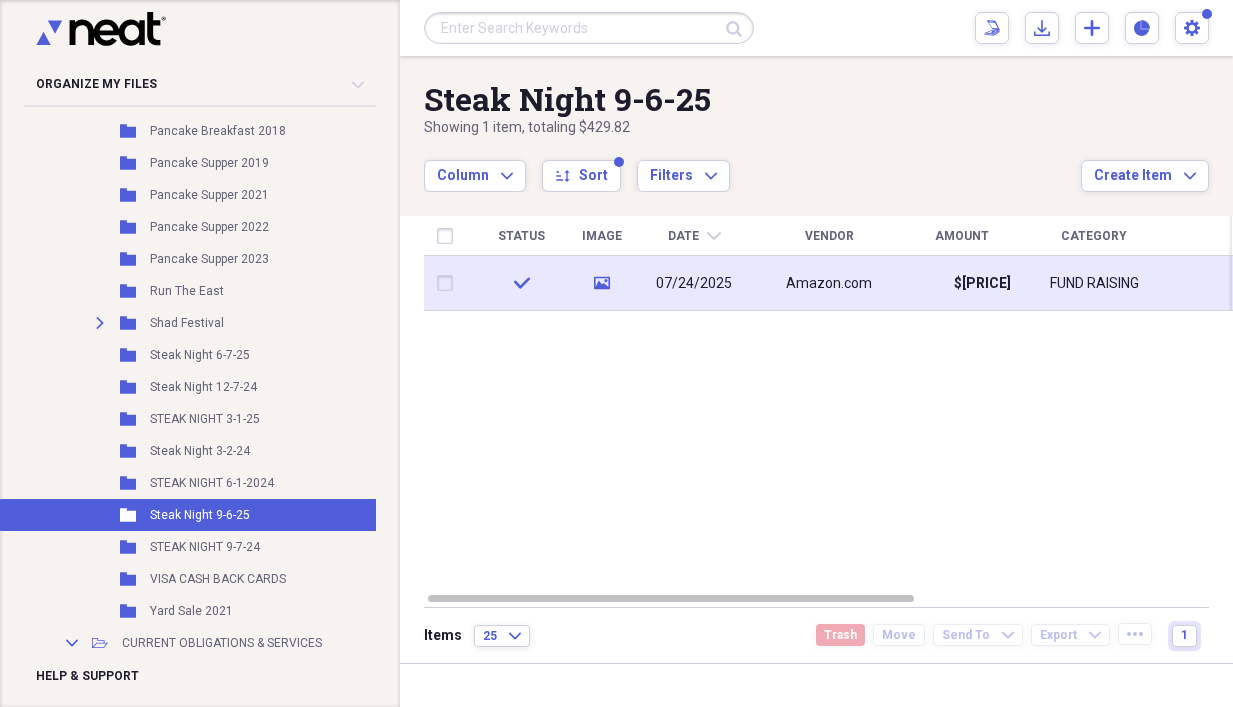 click on "Amazon.com" at bounding box center [829, 283] 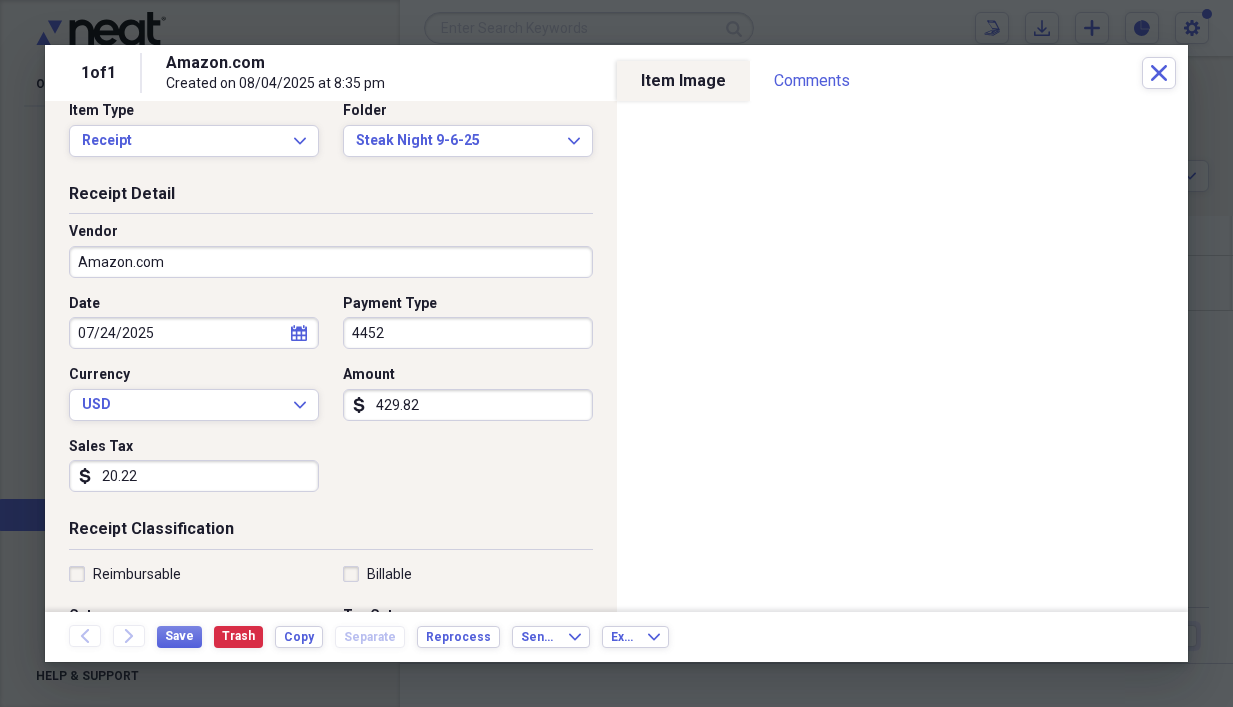 scroll, scrollTop: 0, scrollLeft: 0, axis: both 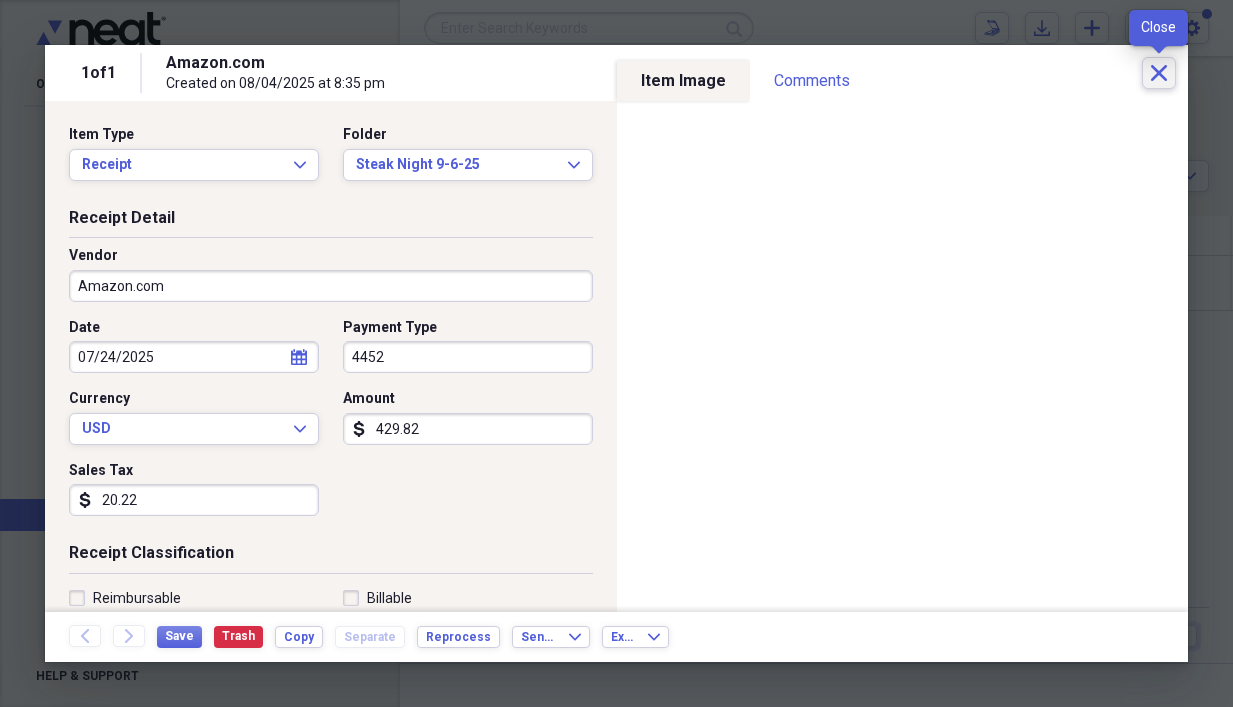 click on "Close" 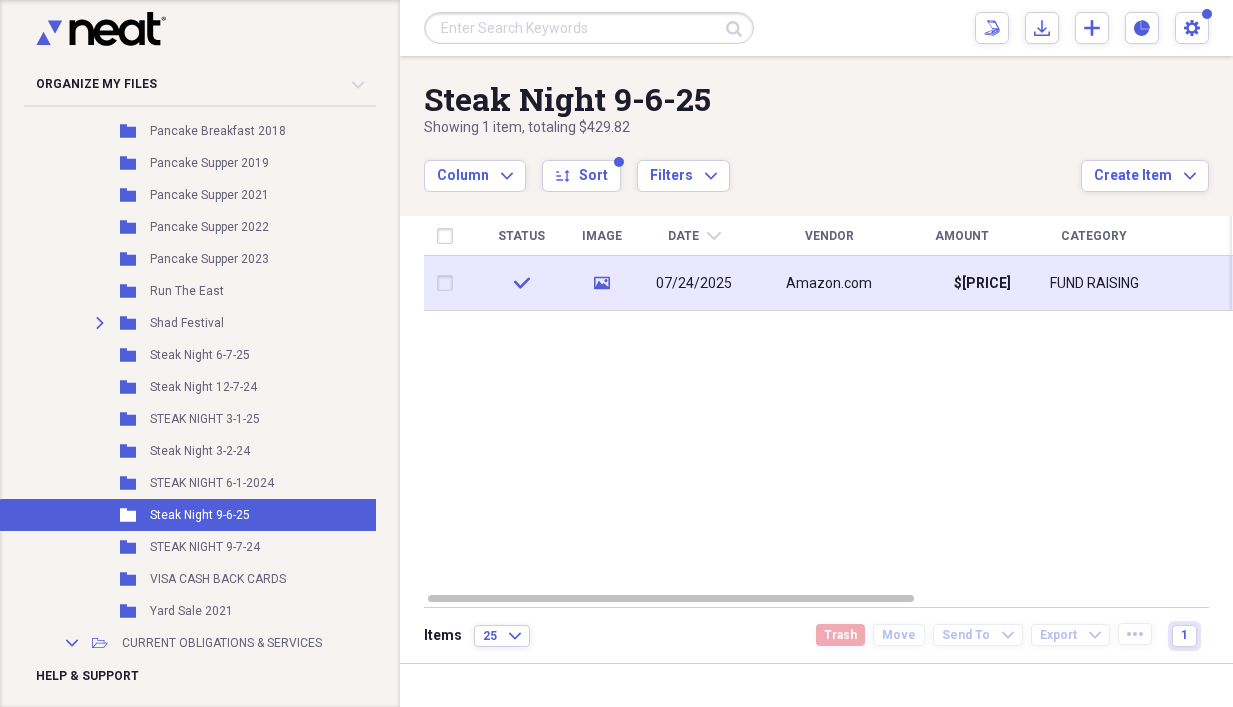 click on "Amazon.com" at bounding box center [829, 283] 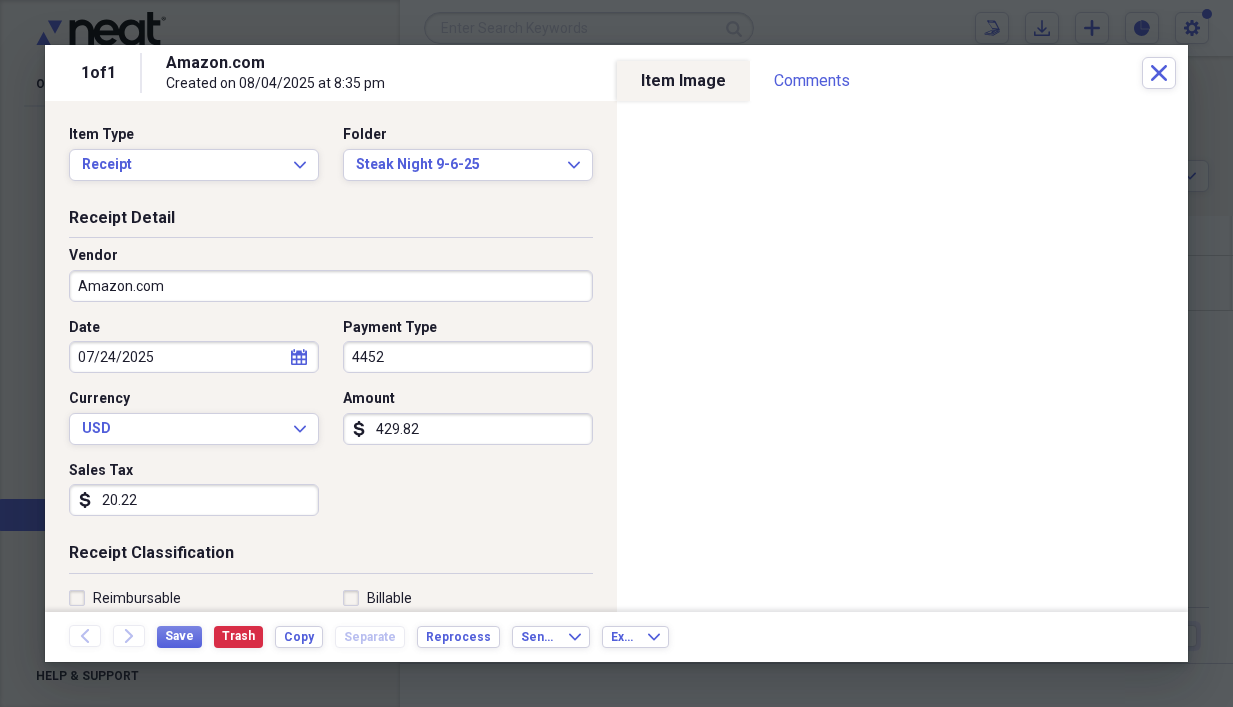 click on "Amazon.com" at bounding box center [331, 286] 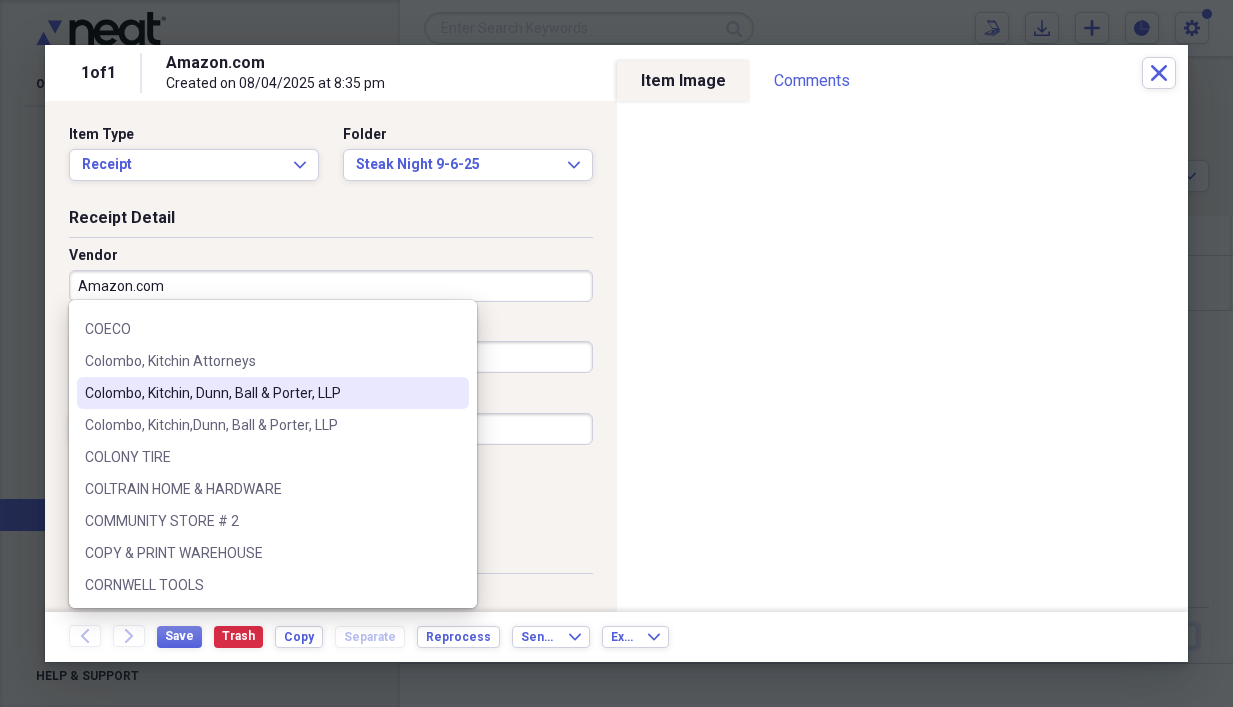 scroll, scrollTop: 3100, scrollLeft: 0, axis: vertical 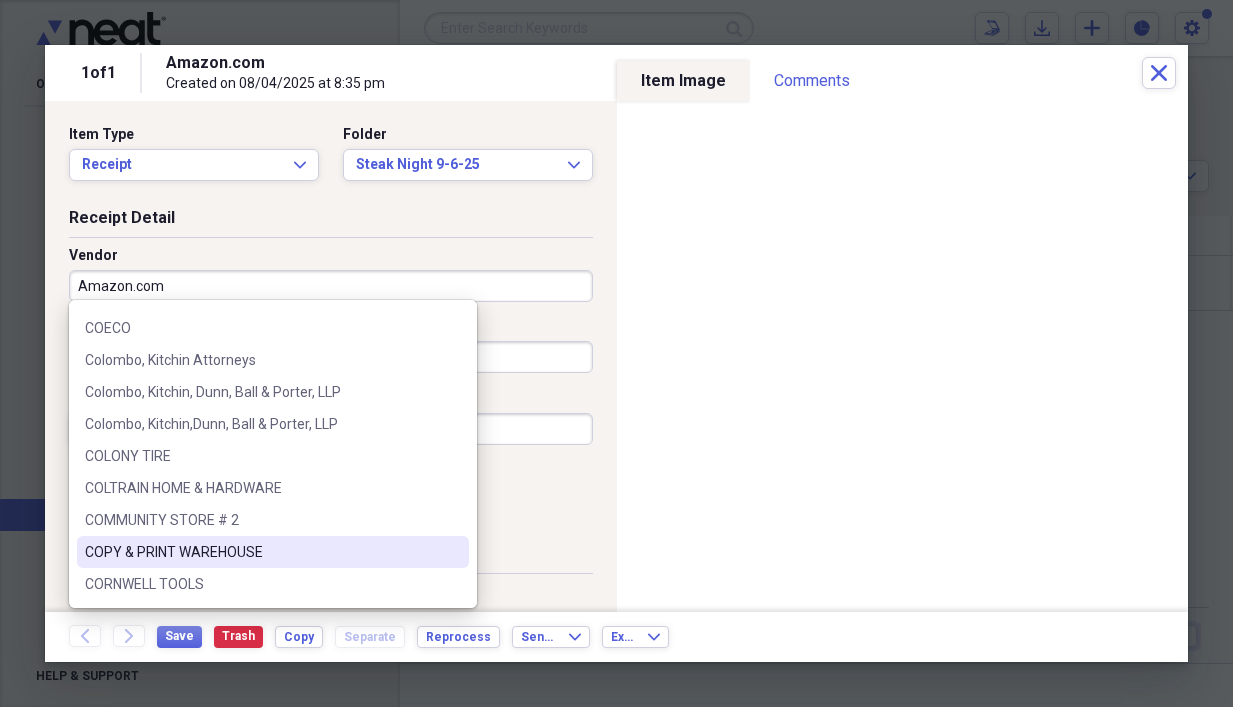 click on "COPY & PRINT WAREHOUSE" at bounding box center (261, 552) 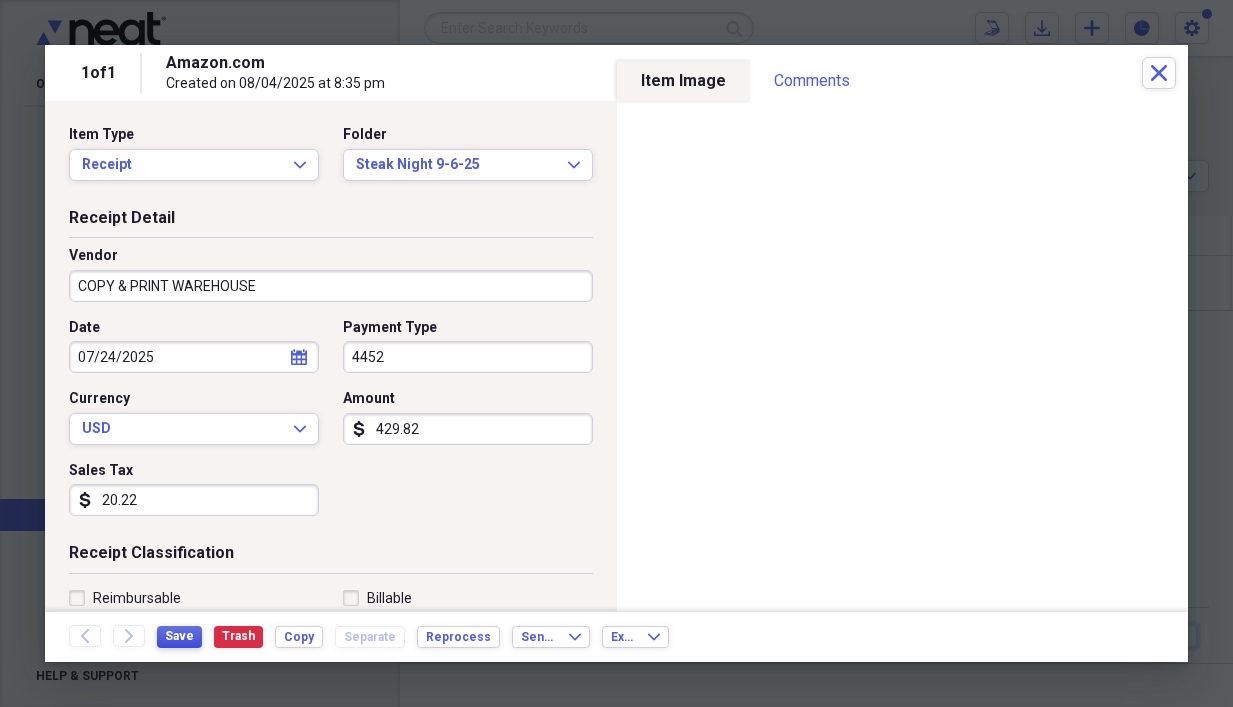 click on "Save" at bounding box center (179, 636) 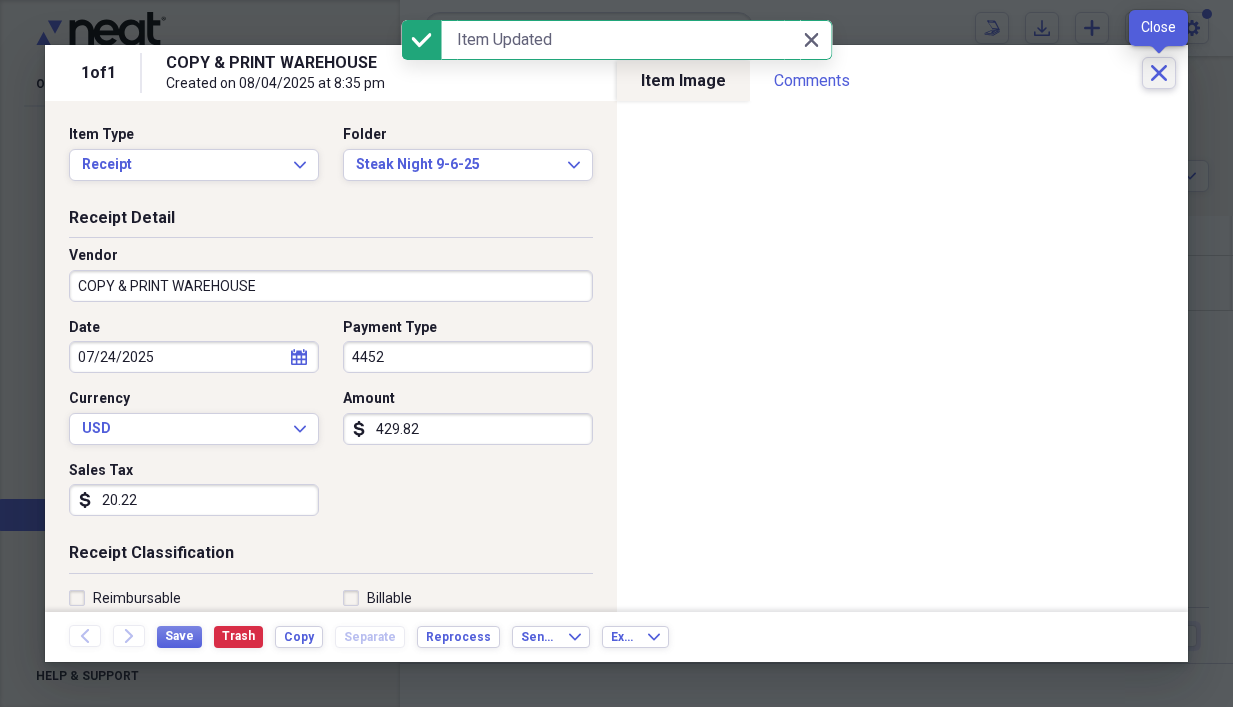 click on "Close" 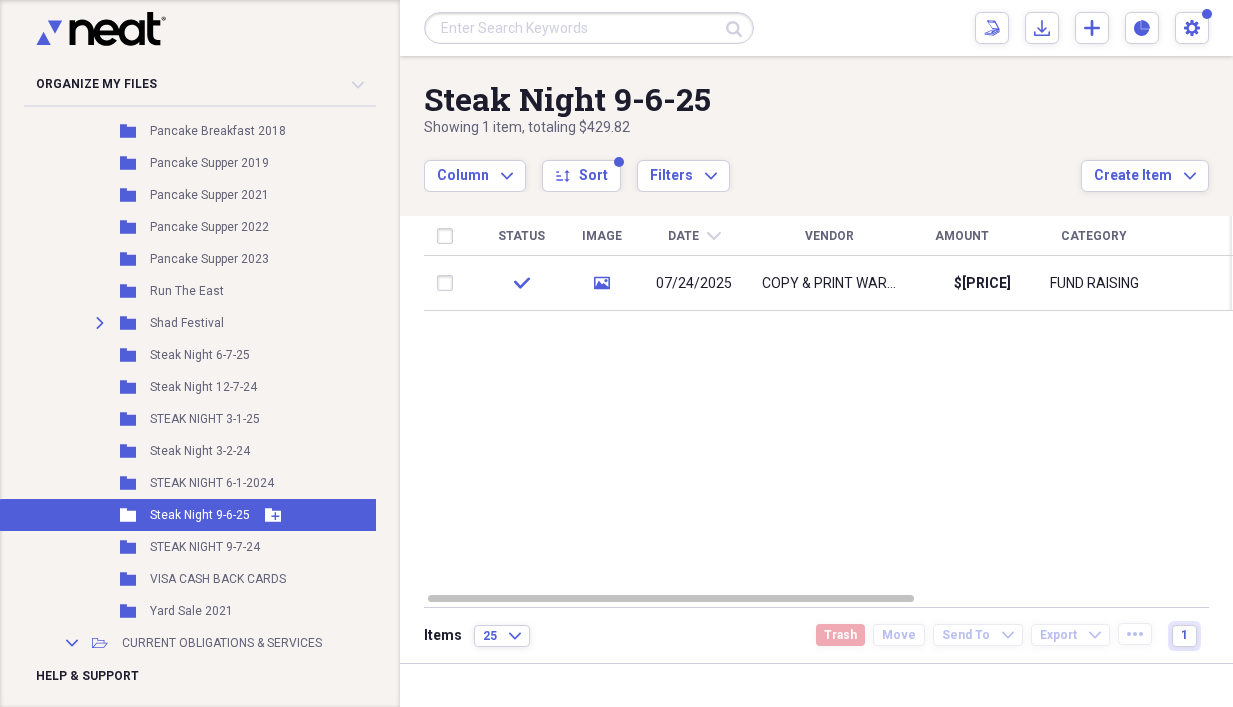 click on "Steak Night 9-6-25" at bounding box center (200, 515) 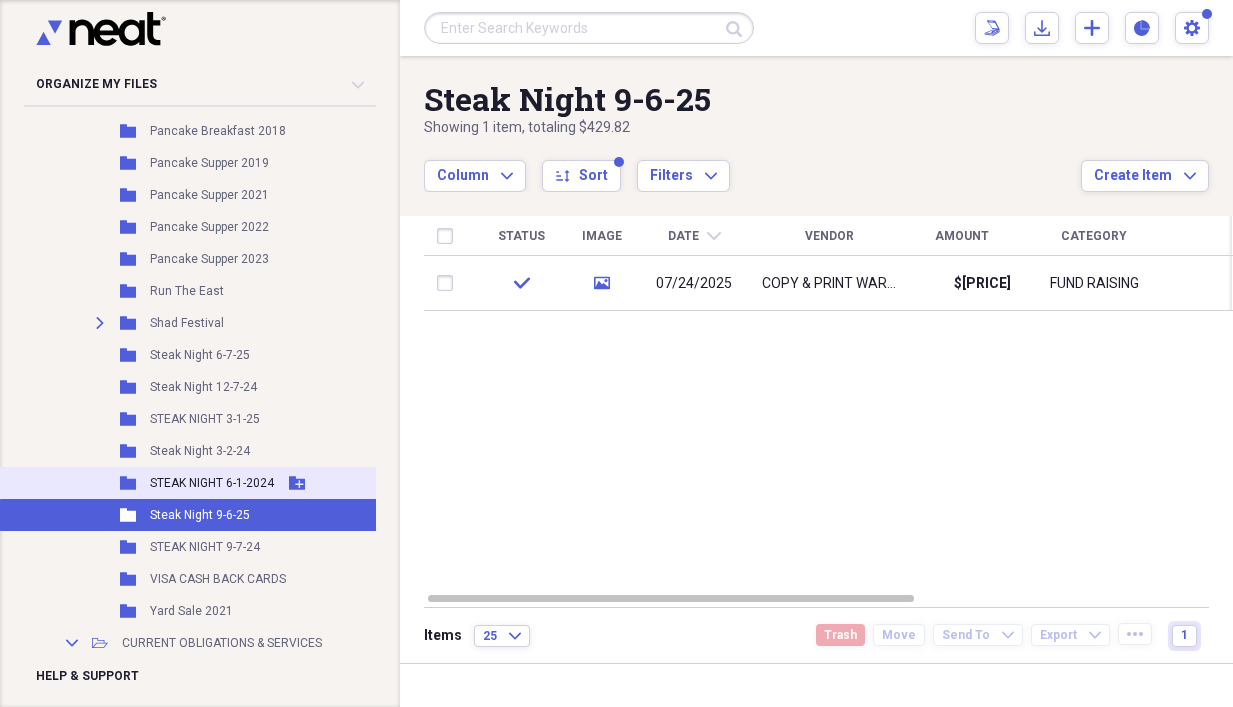 click on "STEAK NIGHT 6-1-2024" at bounding box center (212, 483) 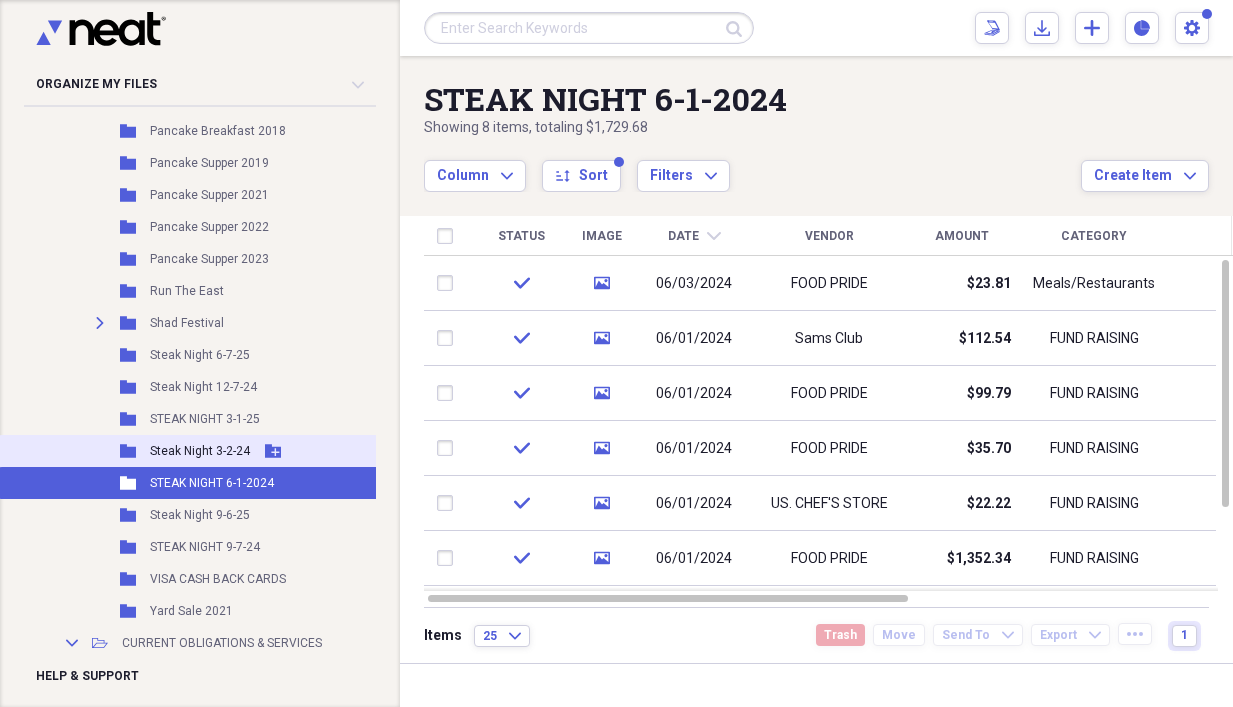 click on "Steak Night 3-2-24" at bounding box center (200, 451) 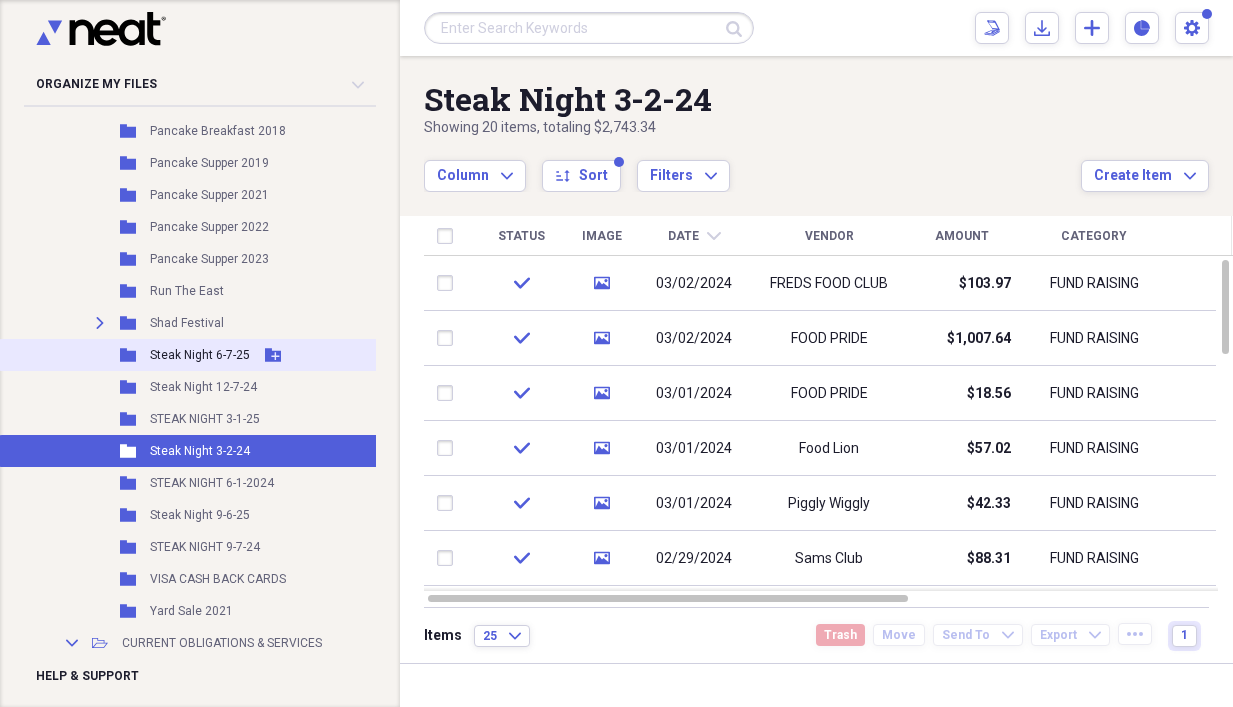 click on "Steak Night  6-7-25" at bounding box center [200, 355] 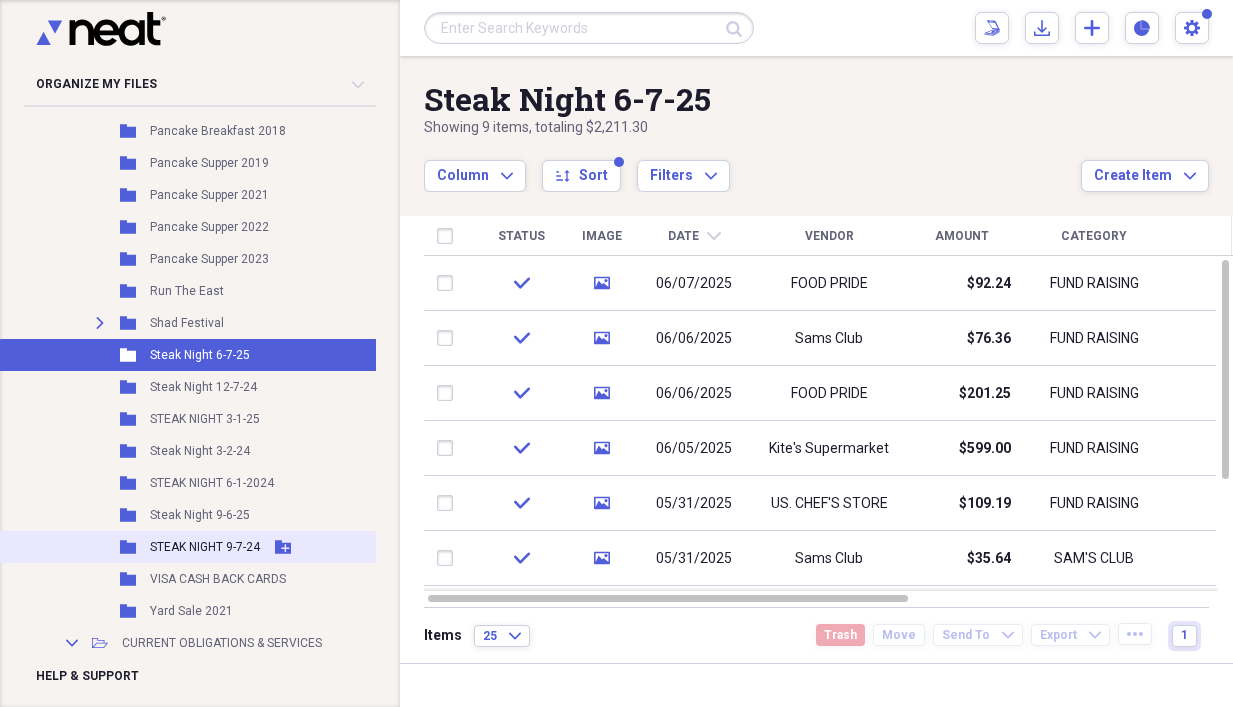 click on "STEAK NIGHT 9-7-24" at bounding box center [205, 547] 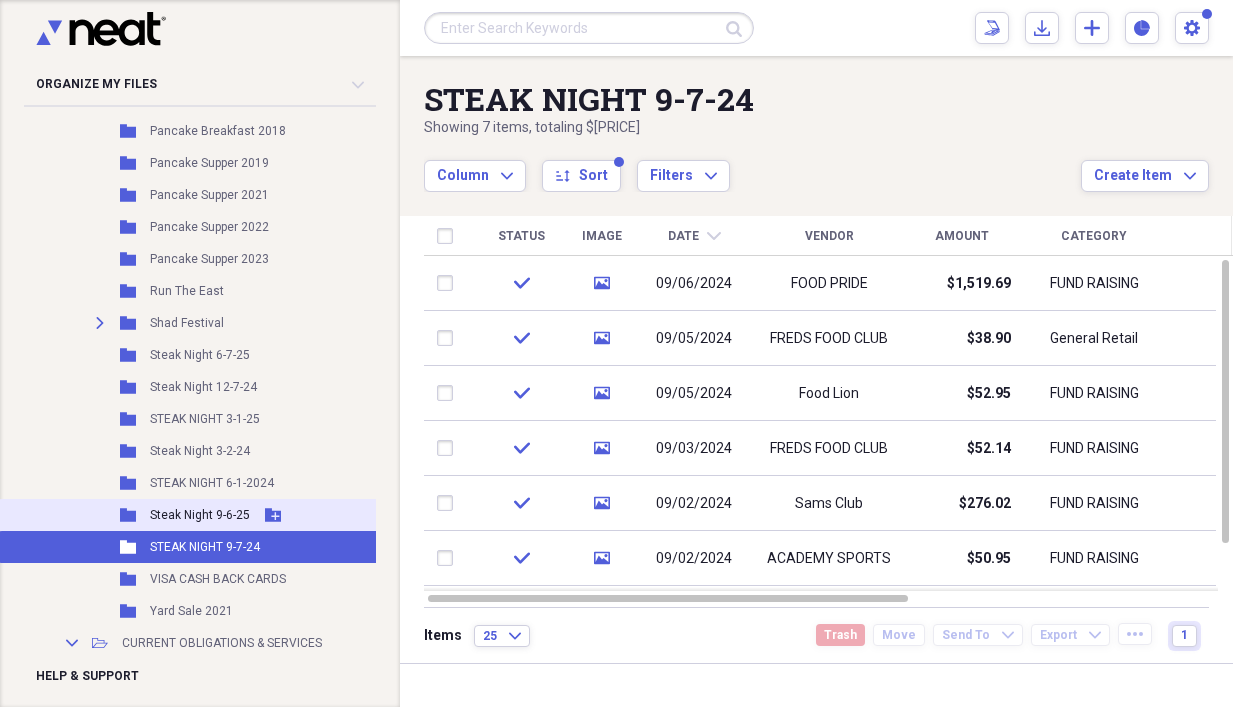 click on "Steak Night 9-6-25" at bounding box center [200, 515] 